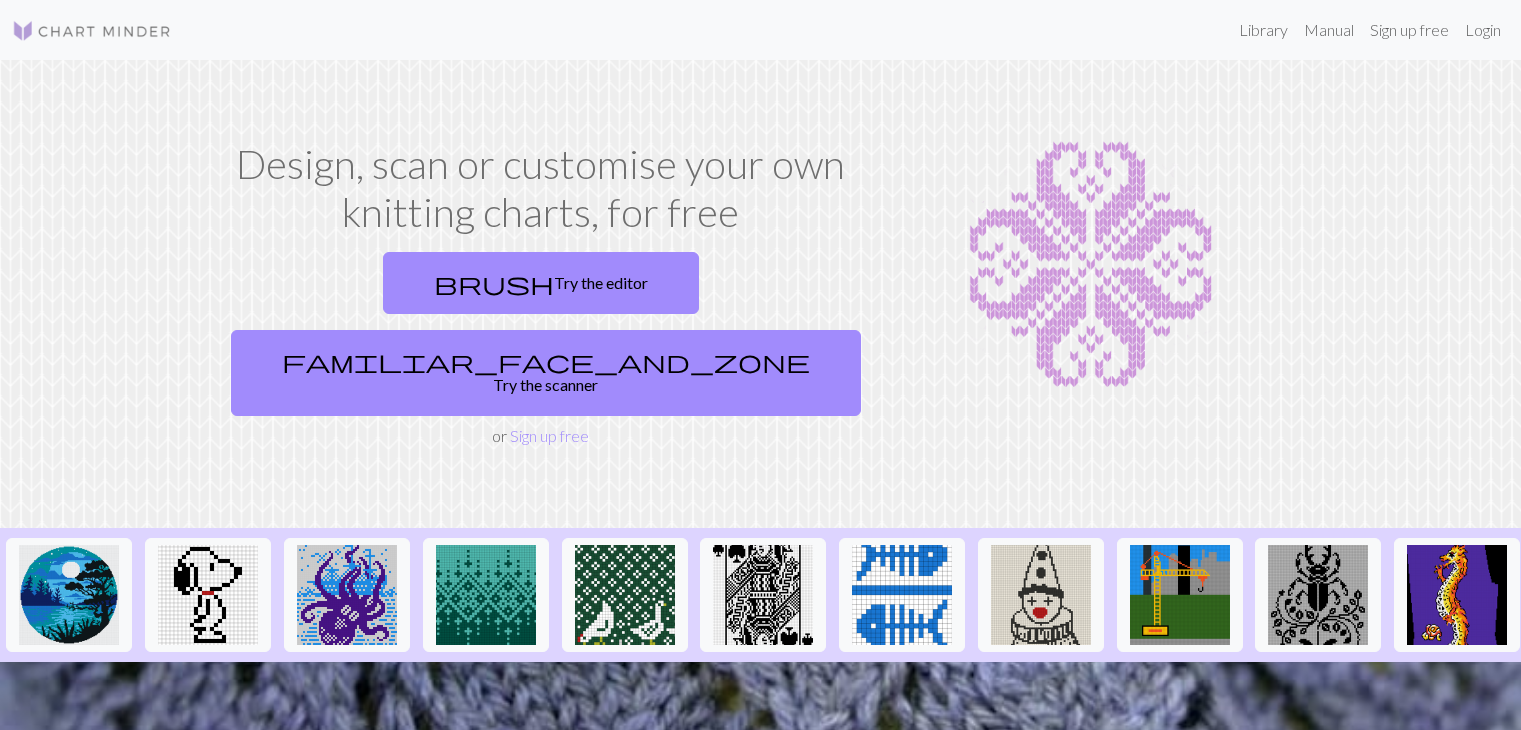 scroll, scrollTop: 0, scrollLeft: 0, axis: both 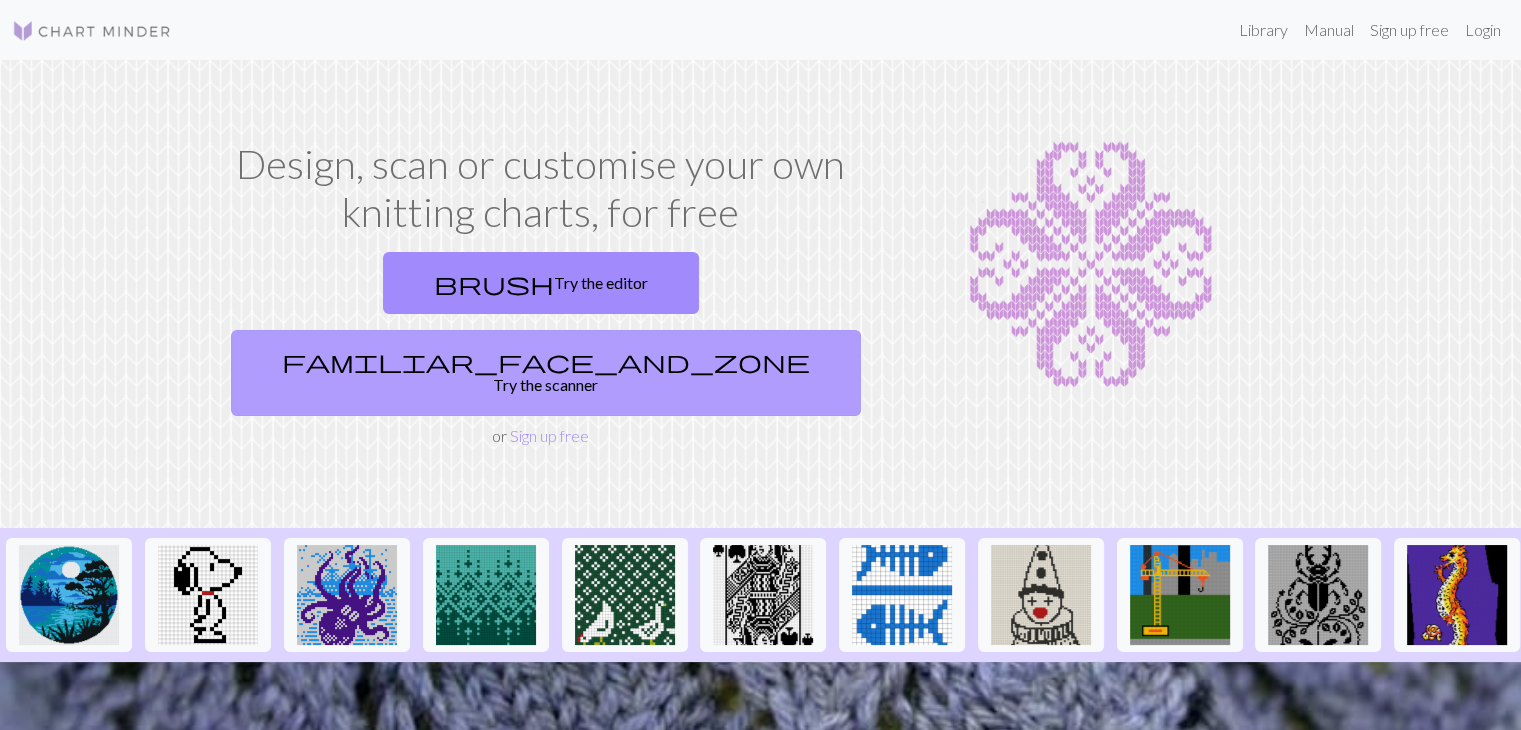 click on "familiar_face_and_zone  Try the scanner" at bounding box center [546, 373] 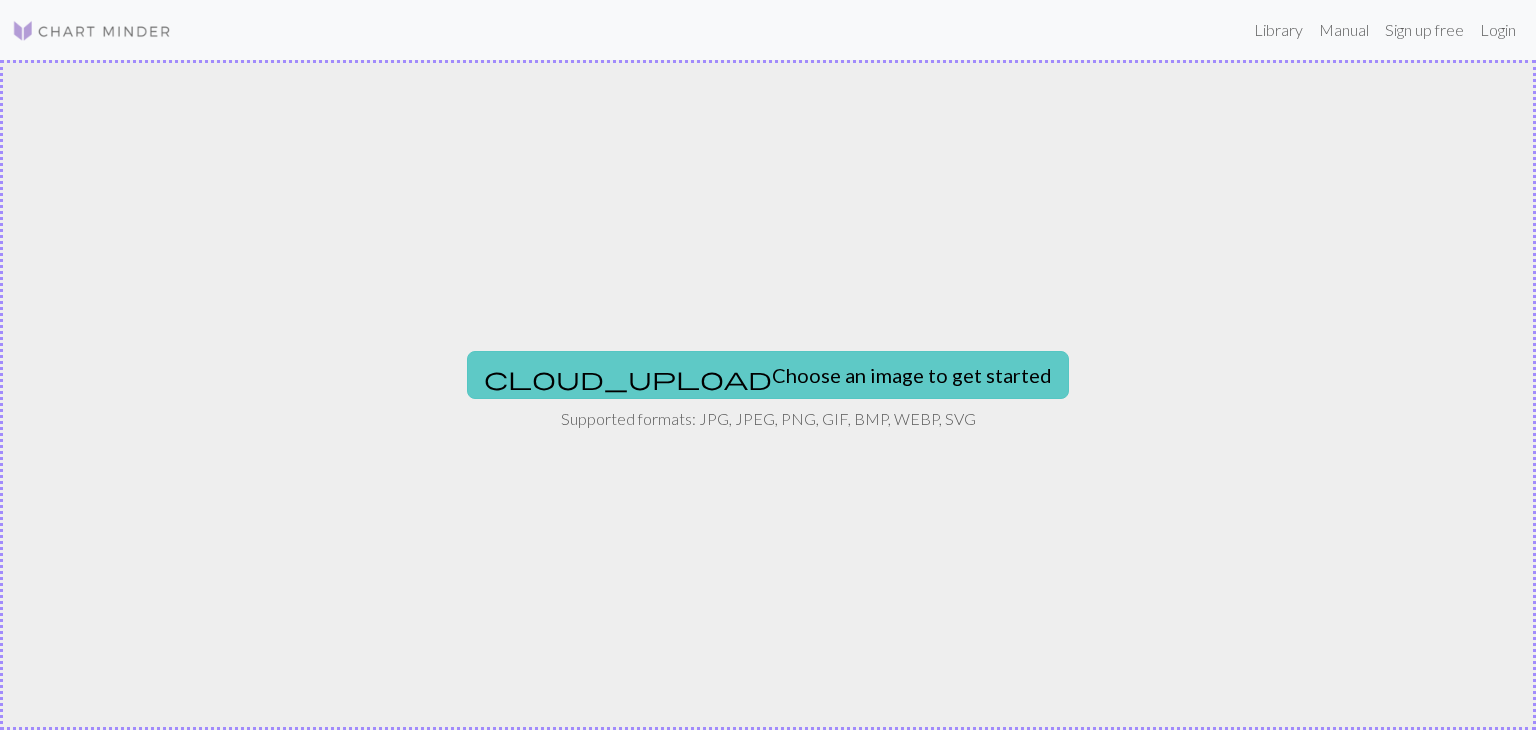 click on "cloud_upload  Choose an image to get started" at bounding box center (768, 375) 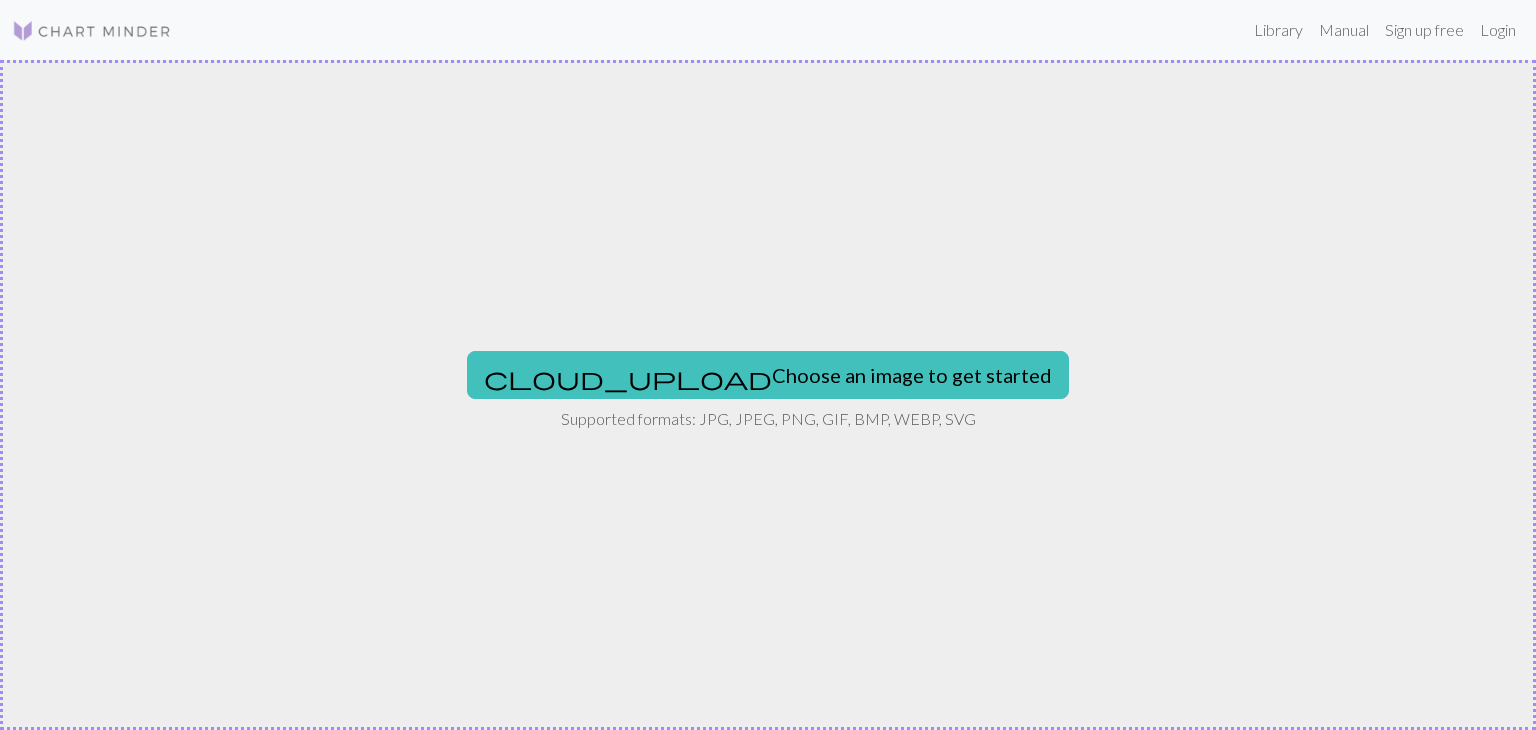 type on "C:\fakepath\Screenshot 2025-08-07 143131.png" 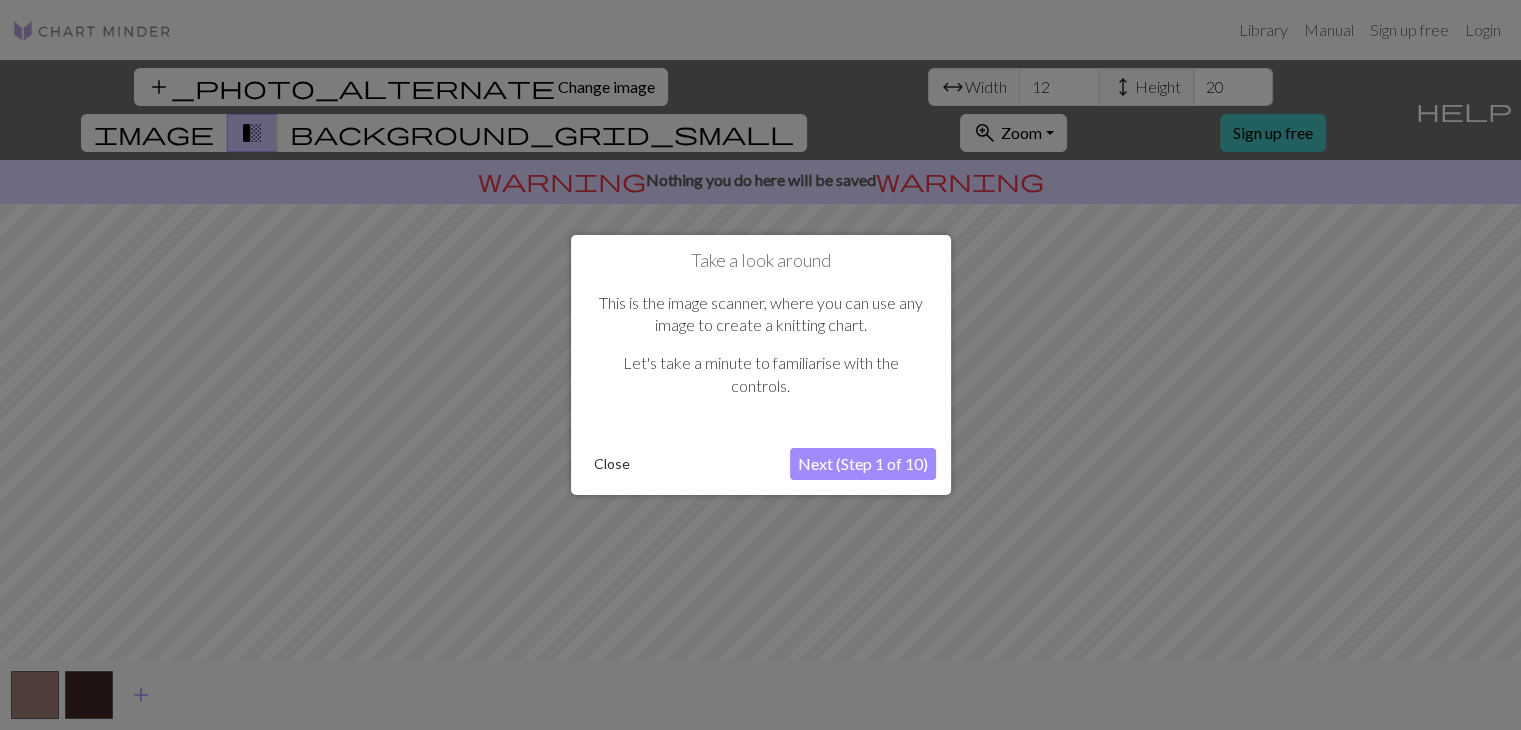 click on "Next (Step 1 of 10)" at bounding box center (863, 464) 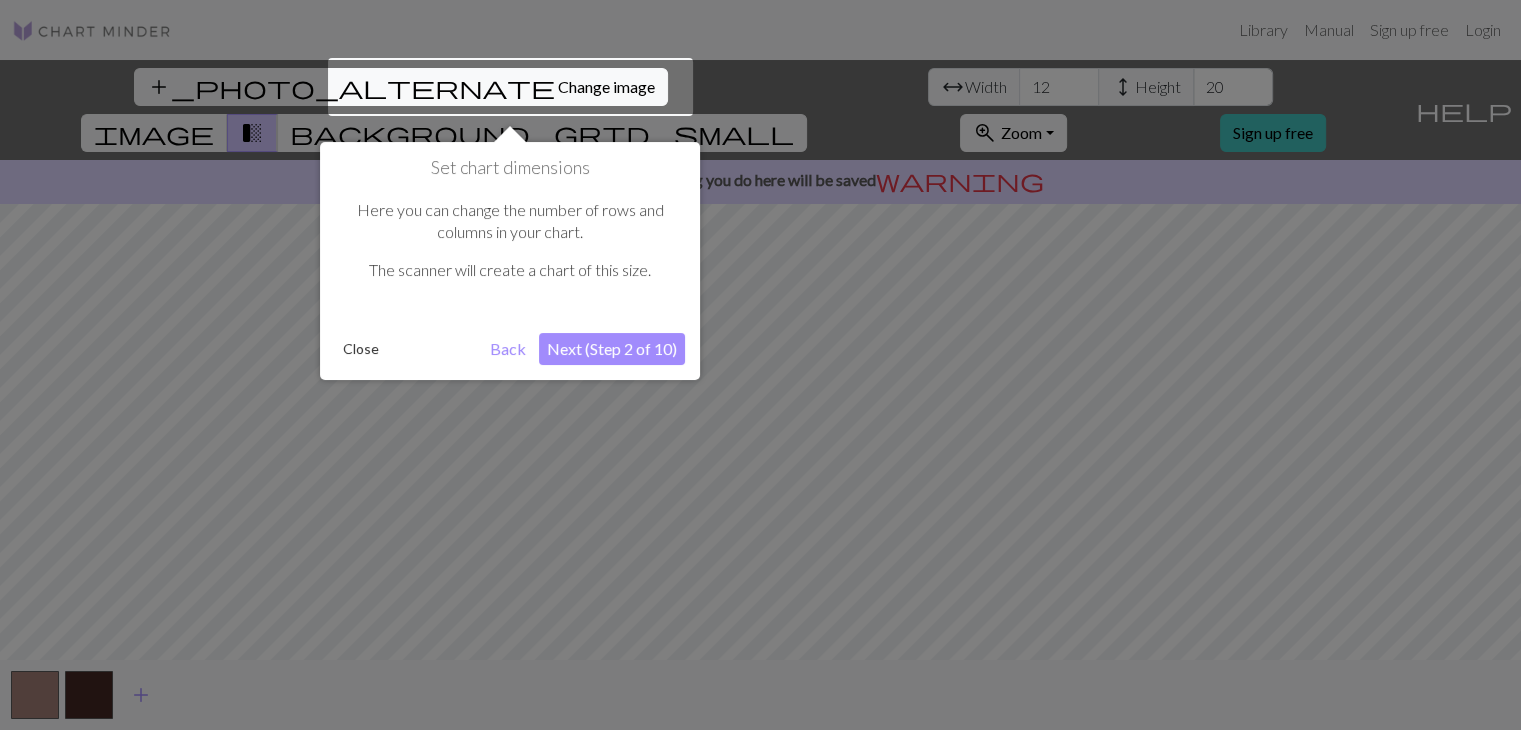 click on "Next (Step 2 of 10)" at bounding box center (612, 349) 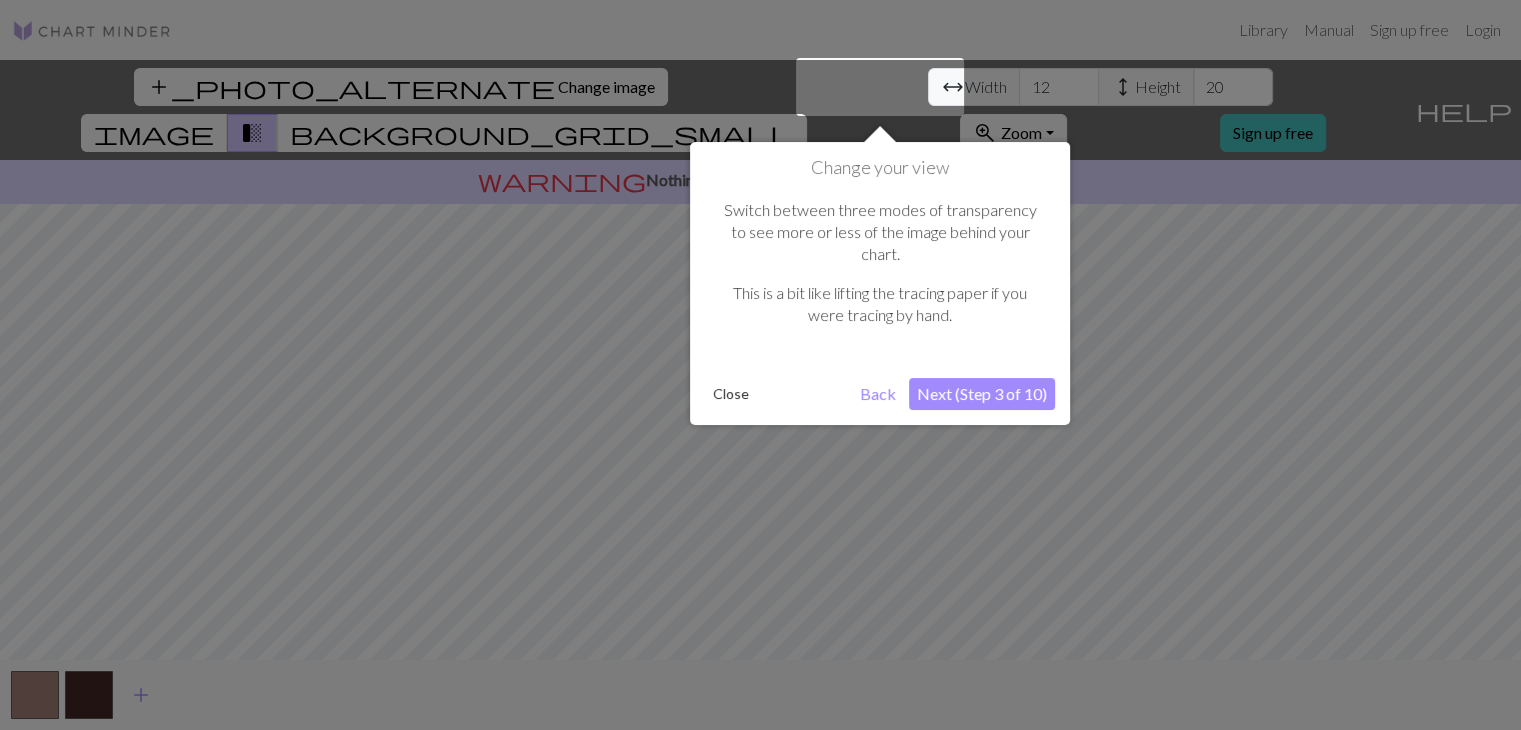 click on "Next (Step 3 of 10)" at bounding box center [982, 394] 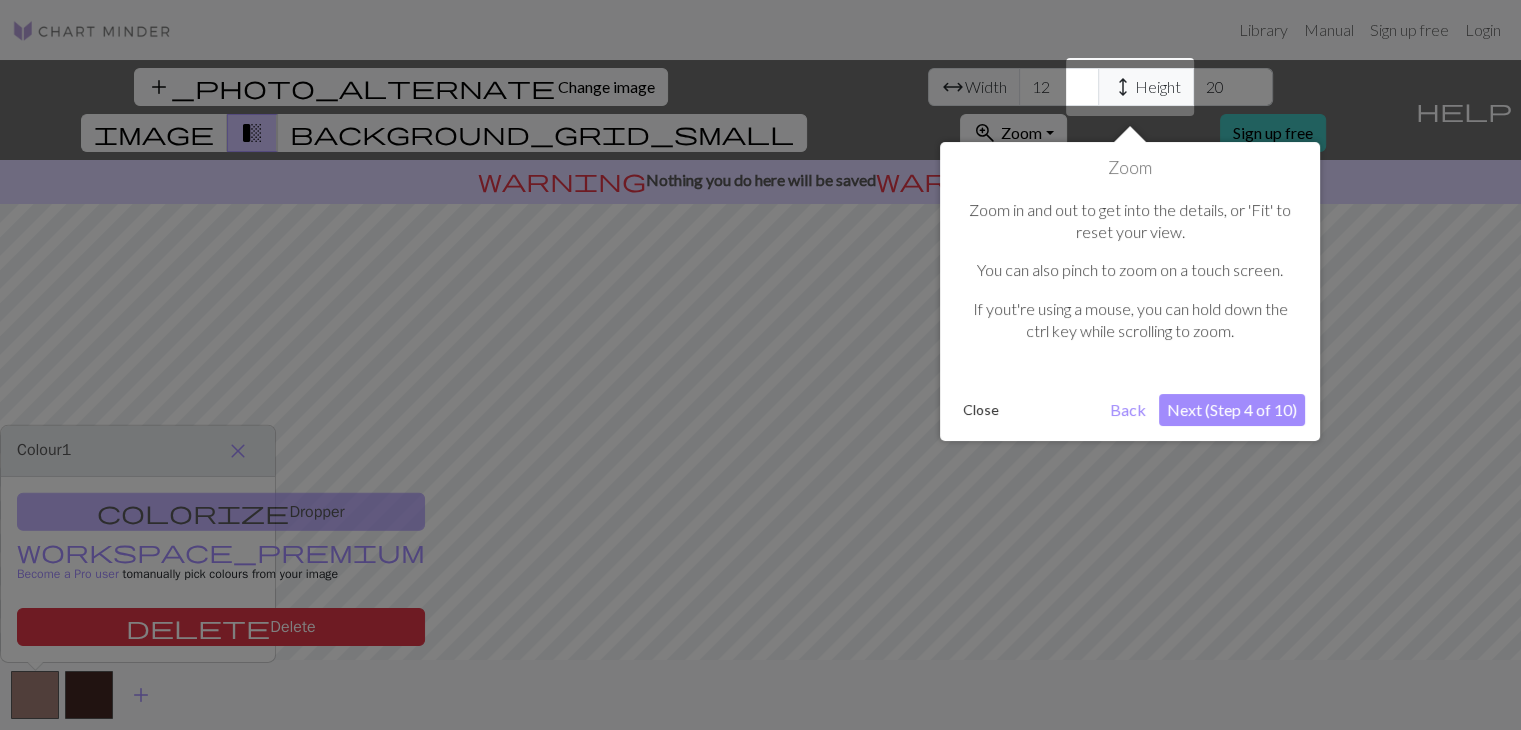 click on "Next (Step 4 of 10)" at bounding box center (1232, 410) 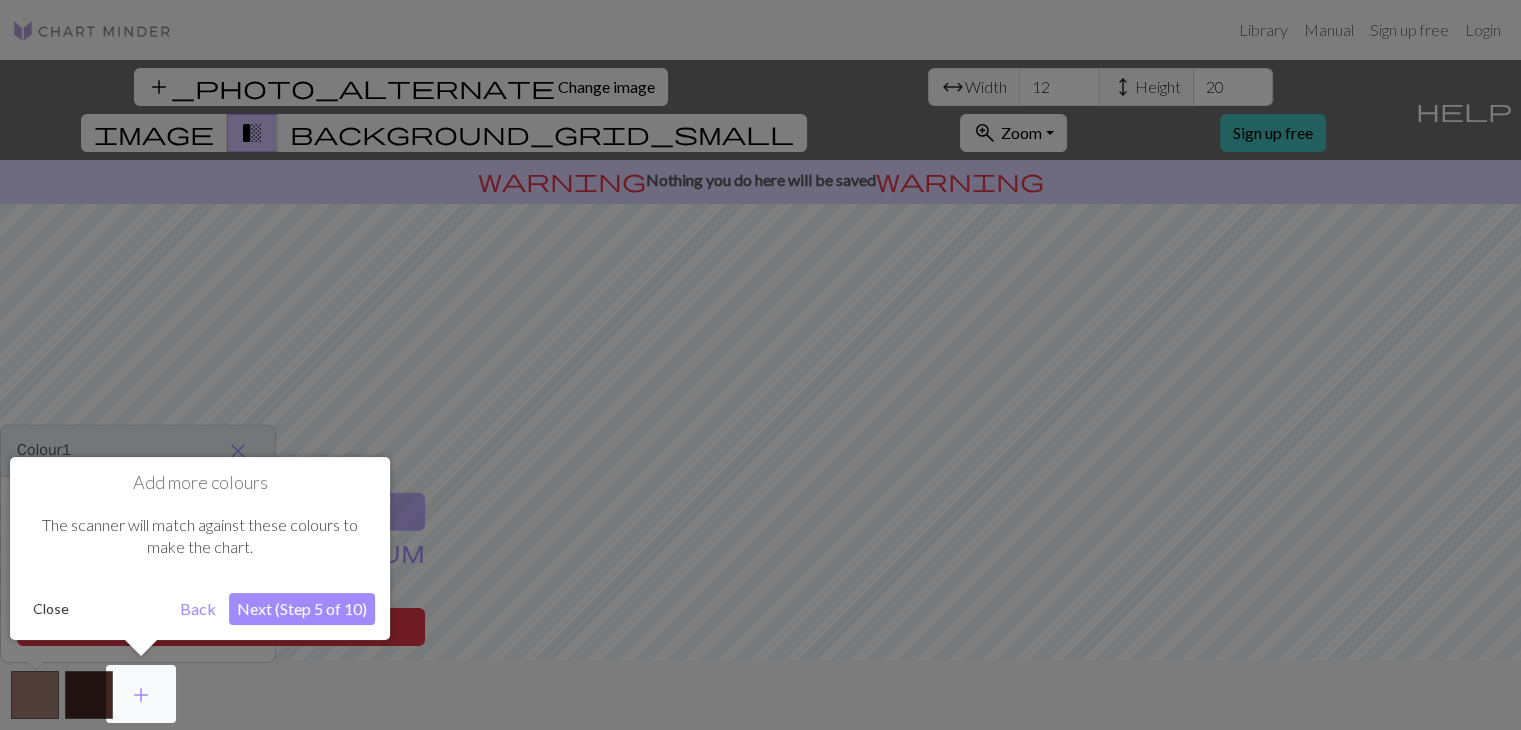 click on "Next (Step 5 of 10)" at bounding box center (302, 609) 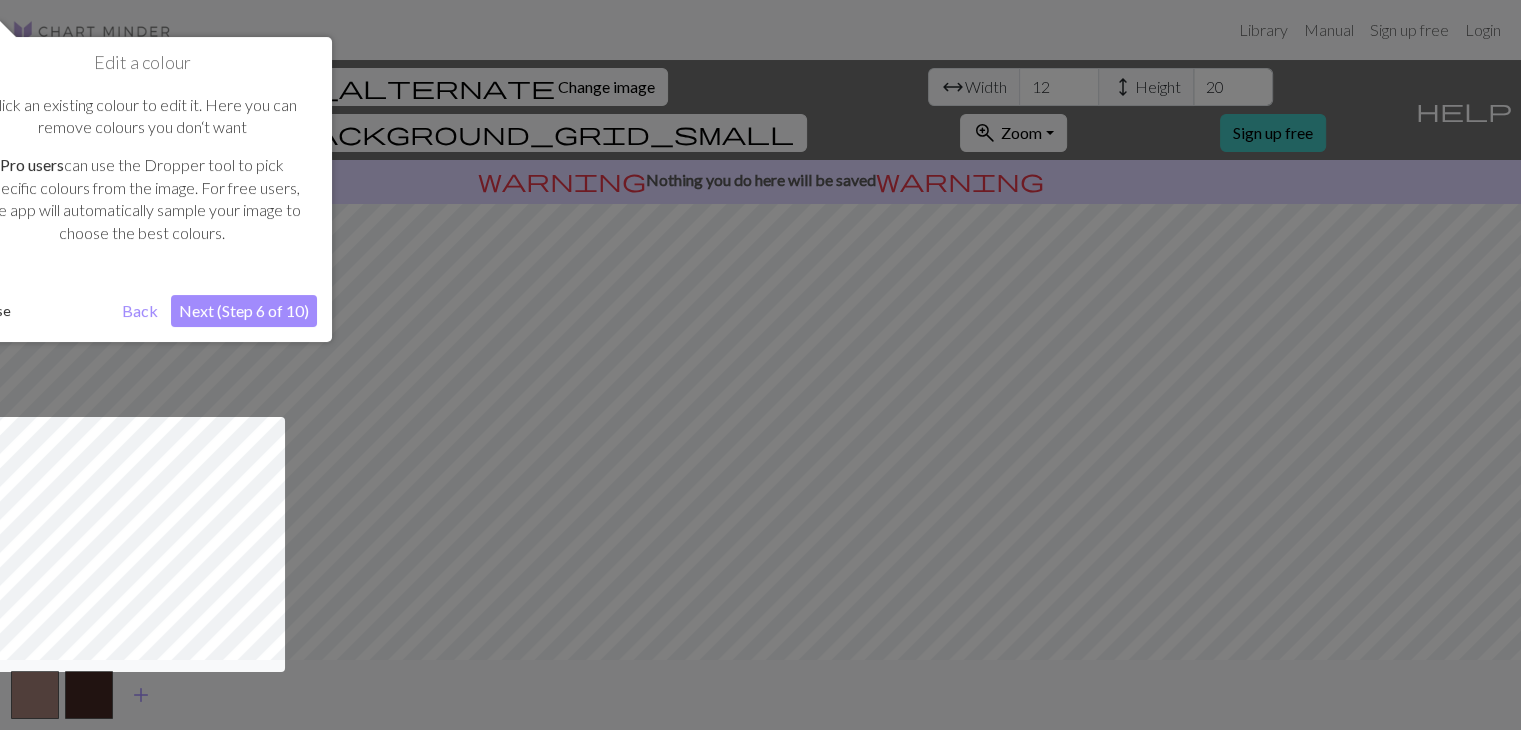 click on "Next (Step 6 of 10)" at bounding box center (244, 311) 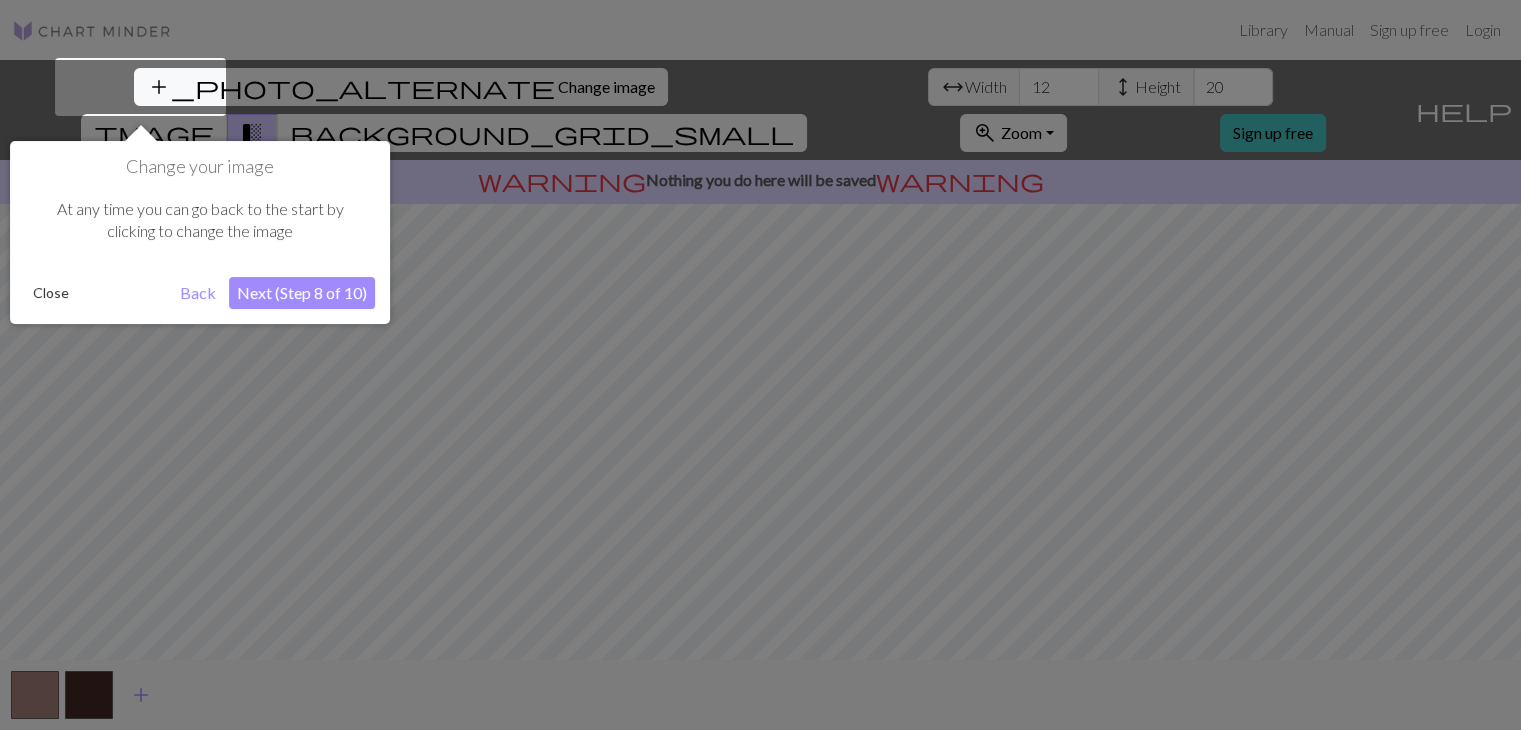 click on "Next (Step 8 of 10)" at bounding box center (302, 293) 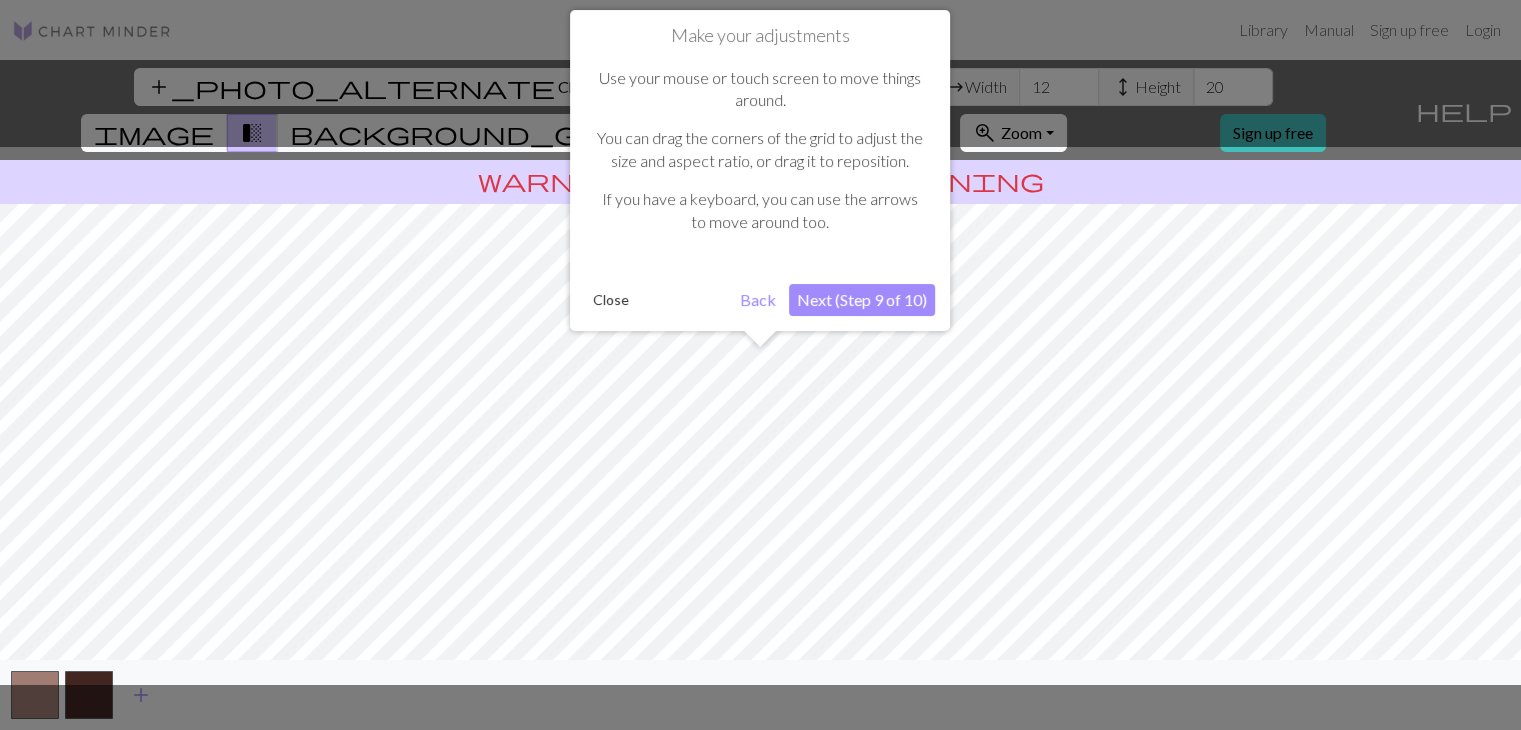 click on "Next (Step 9 of 10)" at bounding box center (862, 300) 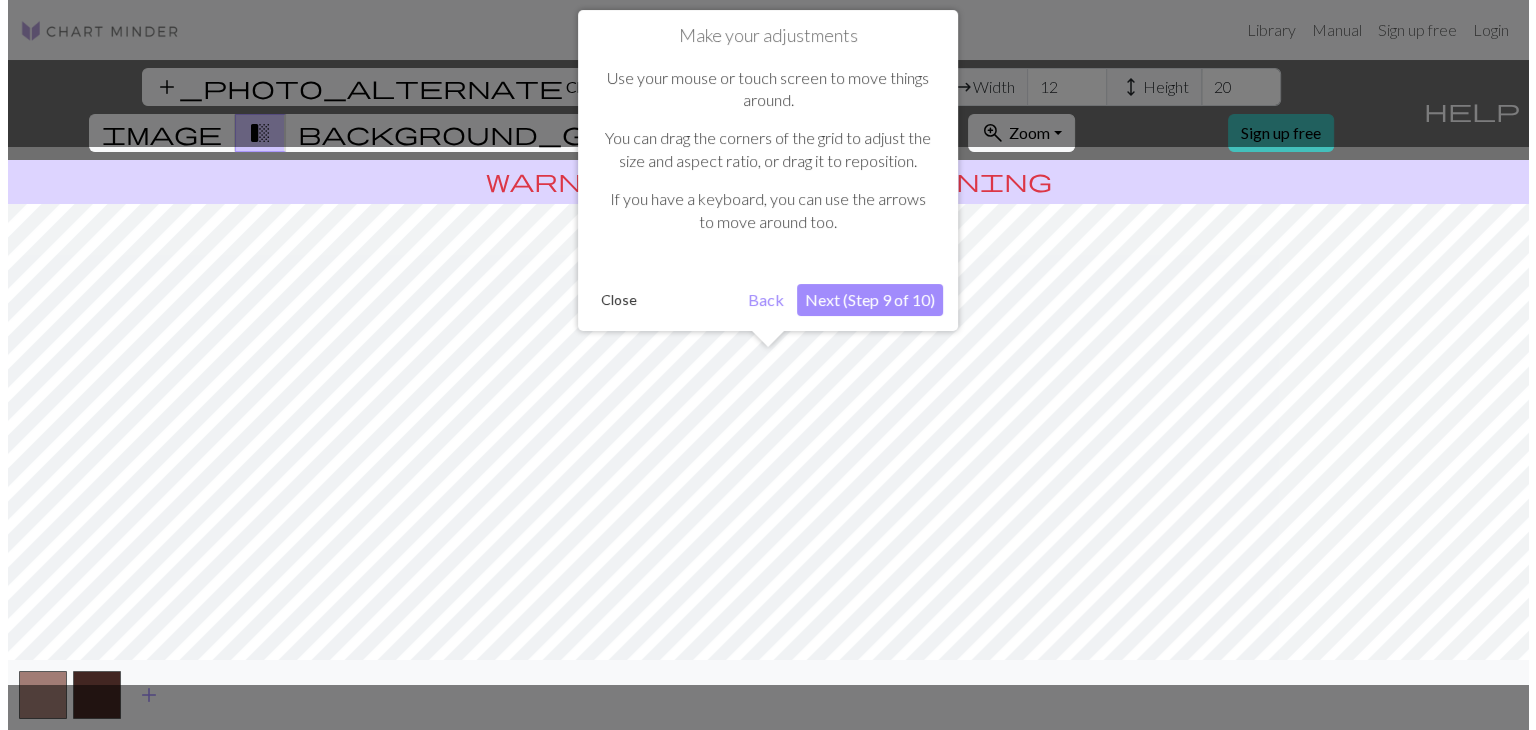 scroll, scrollTop: 0, scrollLeft: 0, axis: both 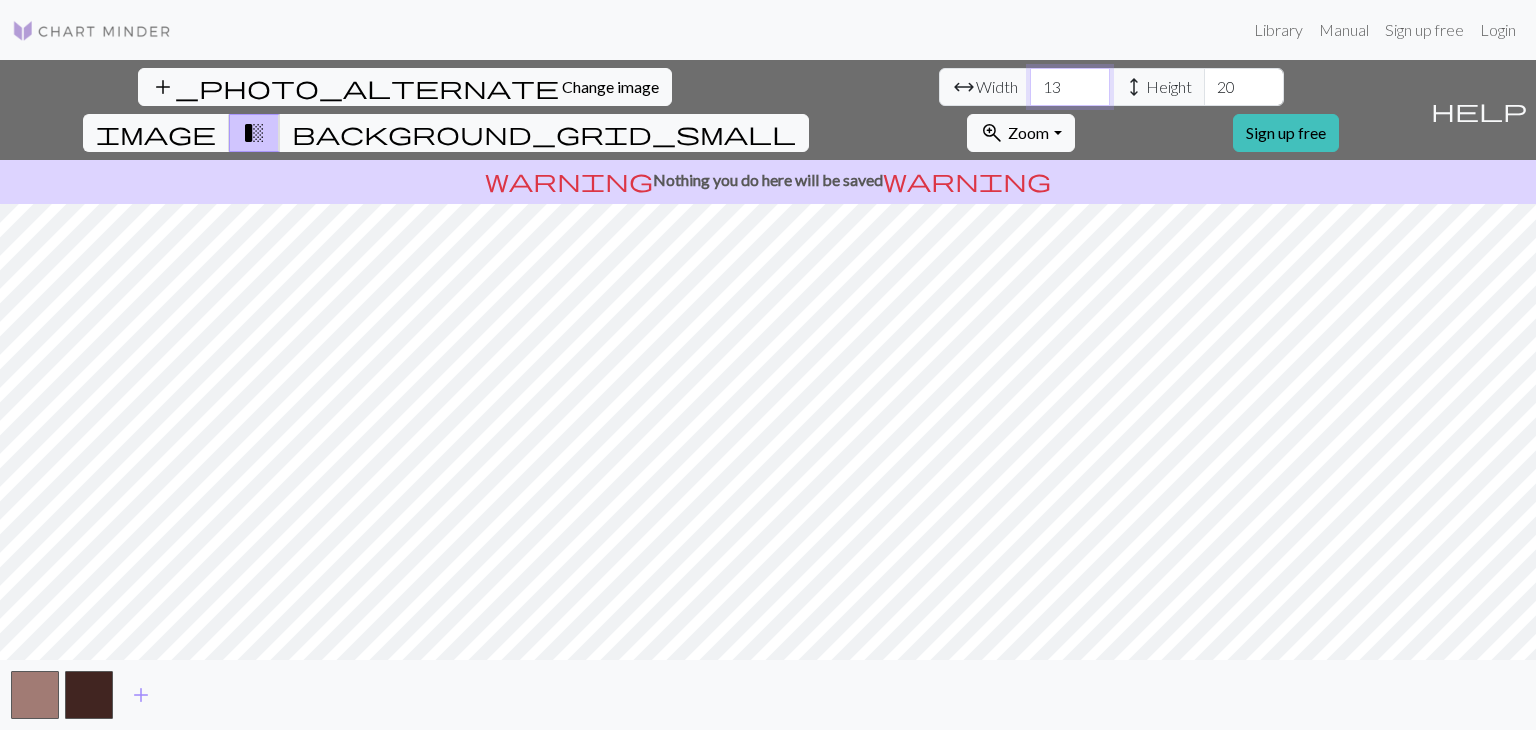 click on "13" at bounding box center [1070, 87] 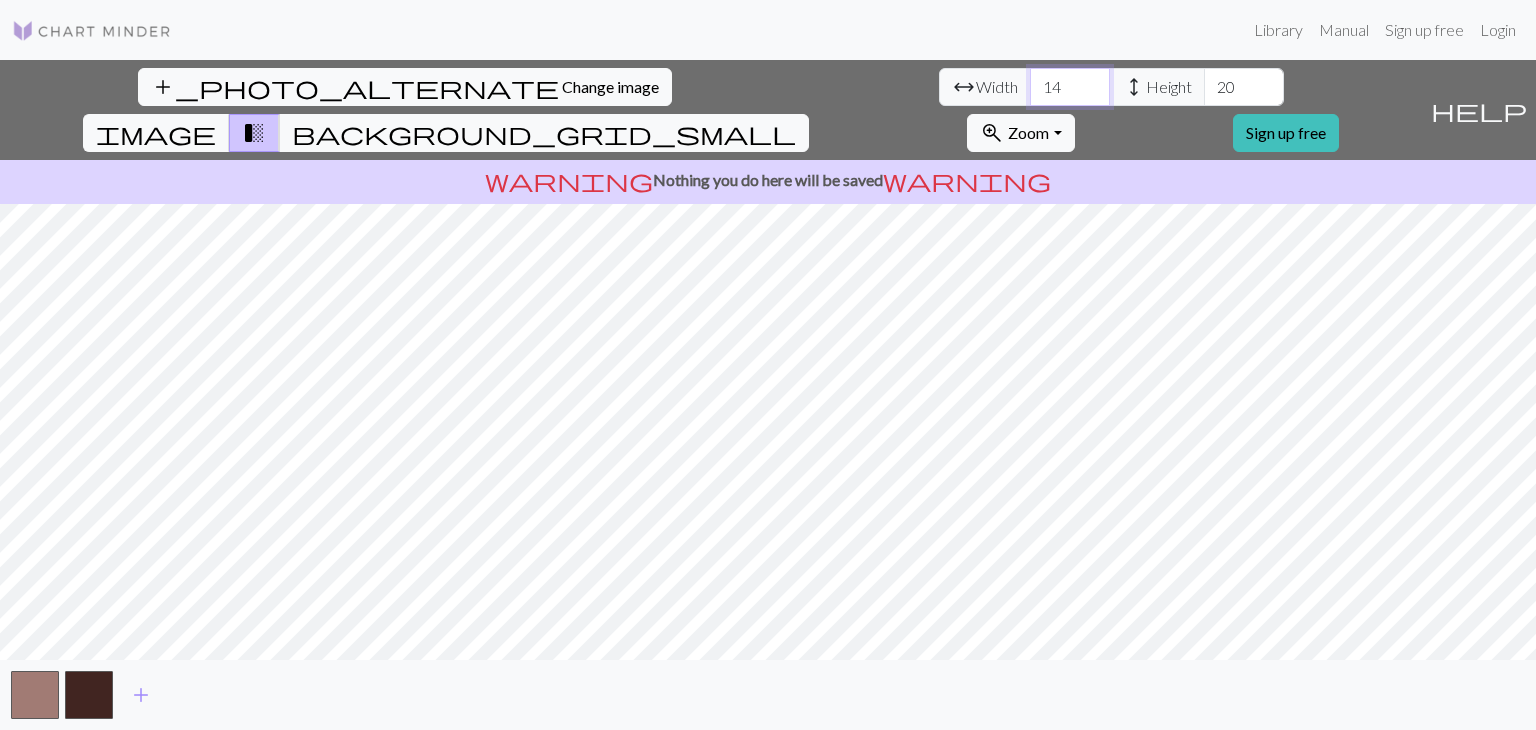 click on "14" at bounding box center (1070, 87) 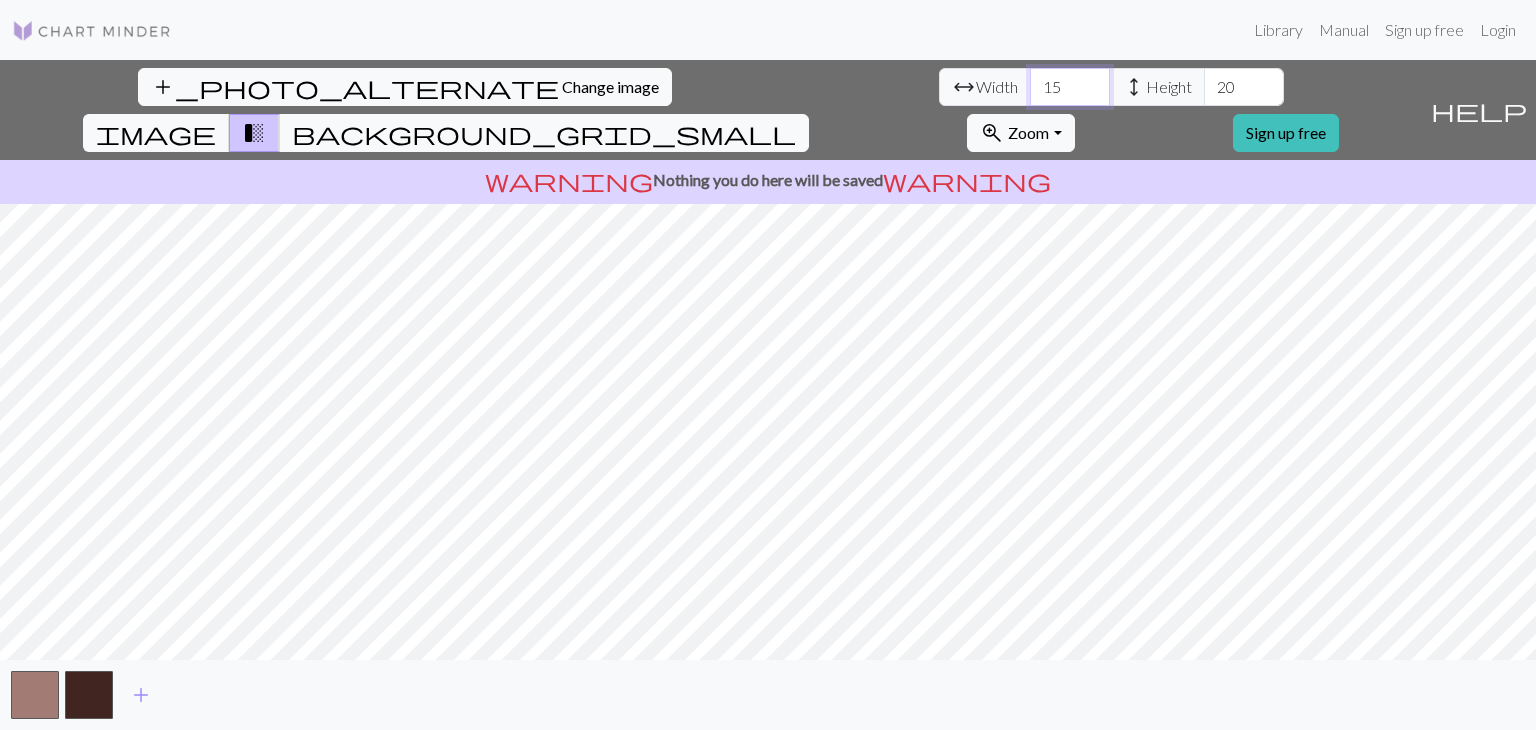 click on "15" at bounding box center [1070, 87] 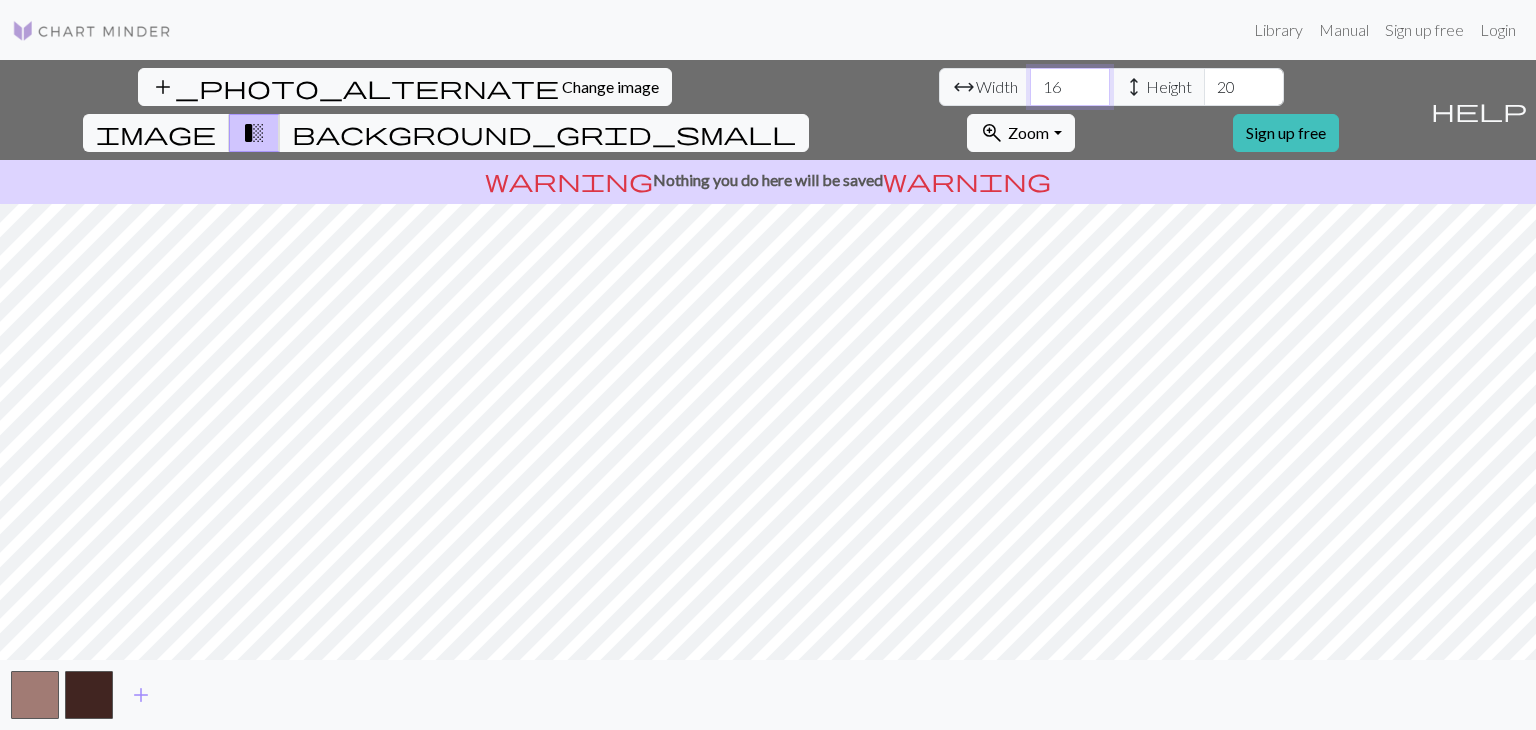 click on "16" at bounding box center [1070, 87] 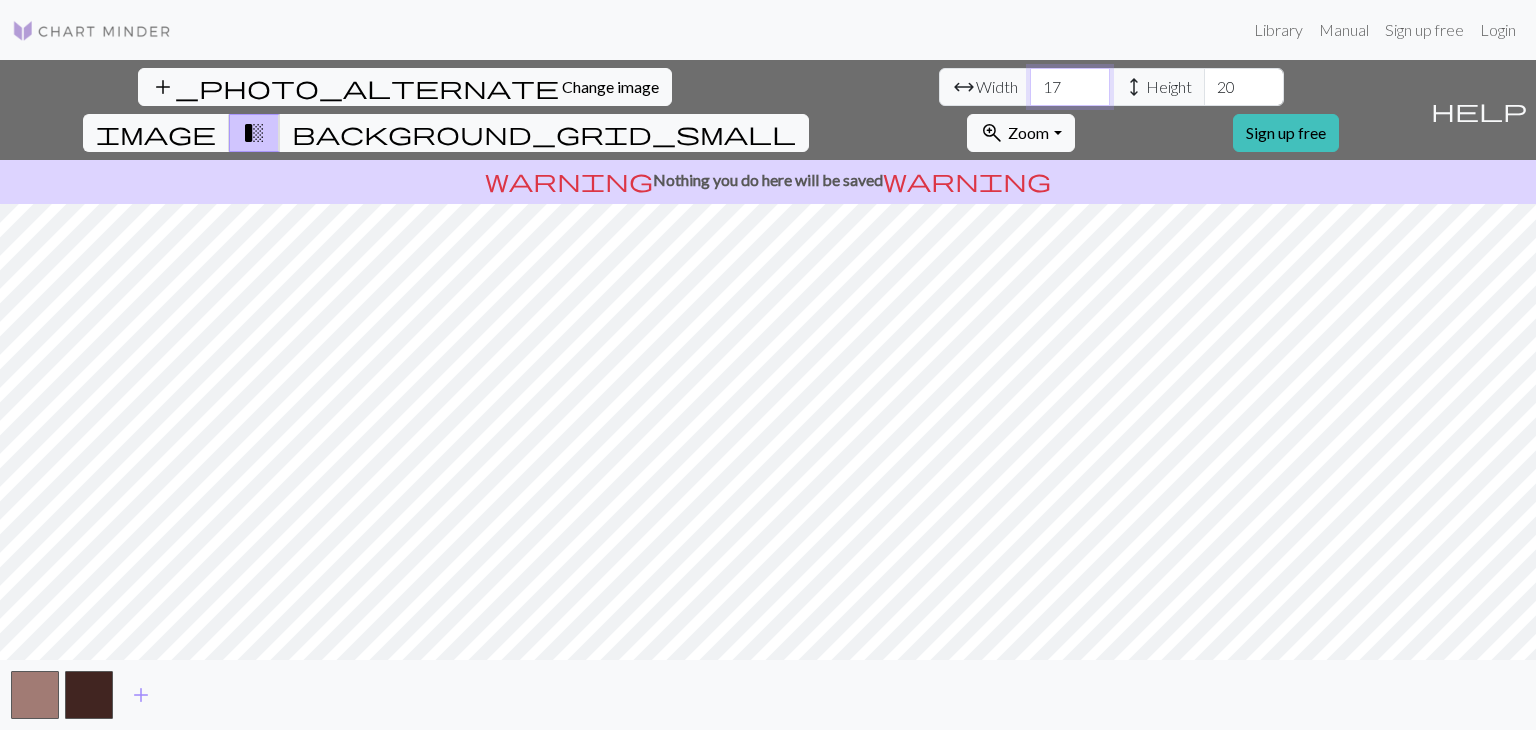 click on "17" at bounding box center (1070, 87) 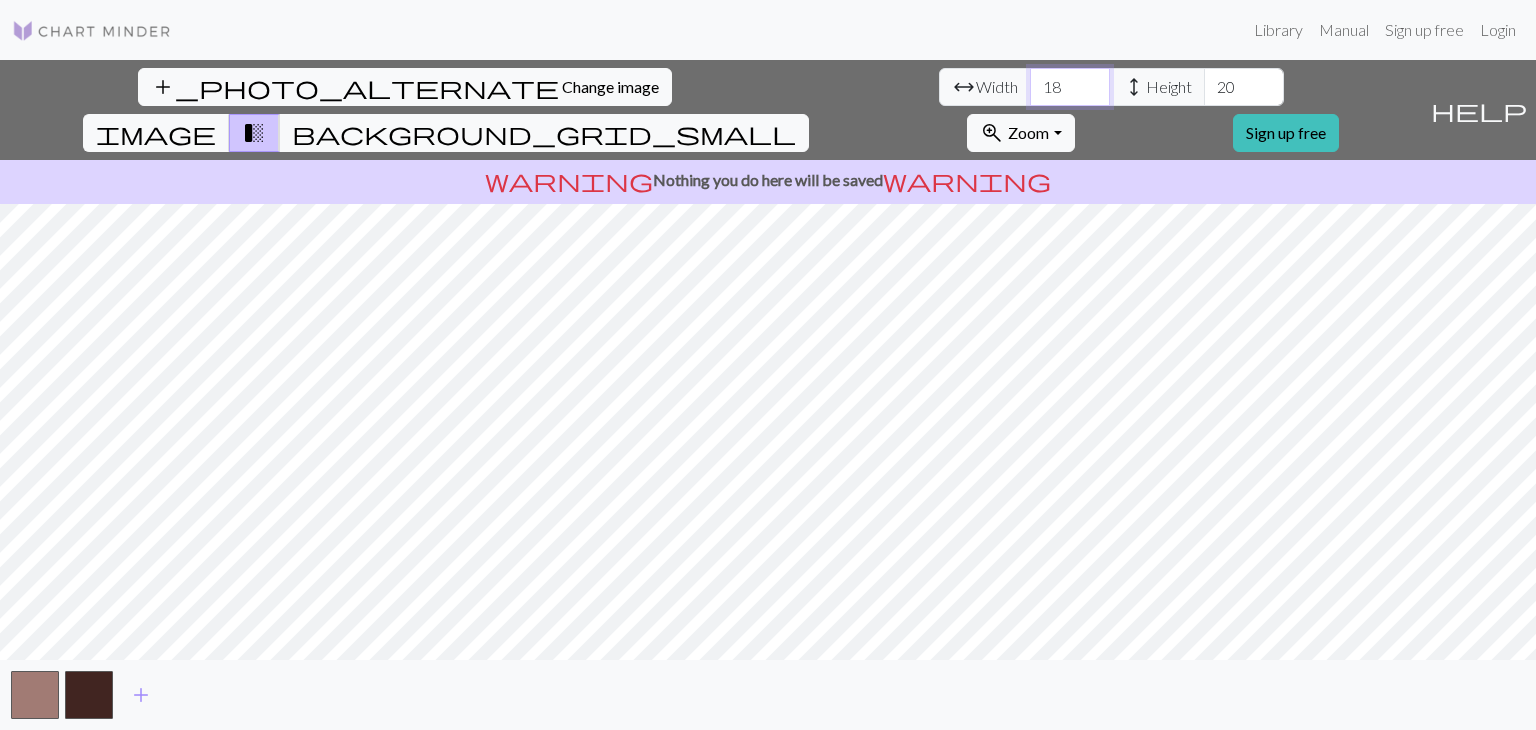 click on "18" at bounding box center (1070, 87) 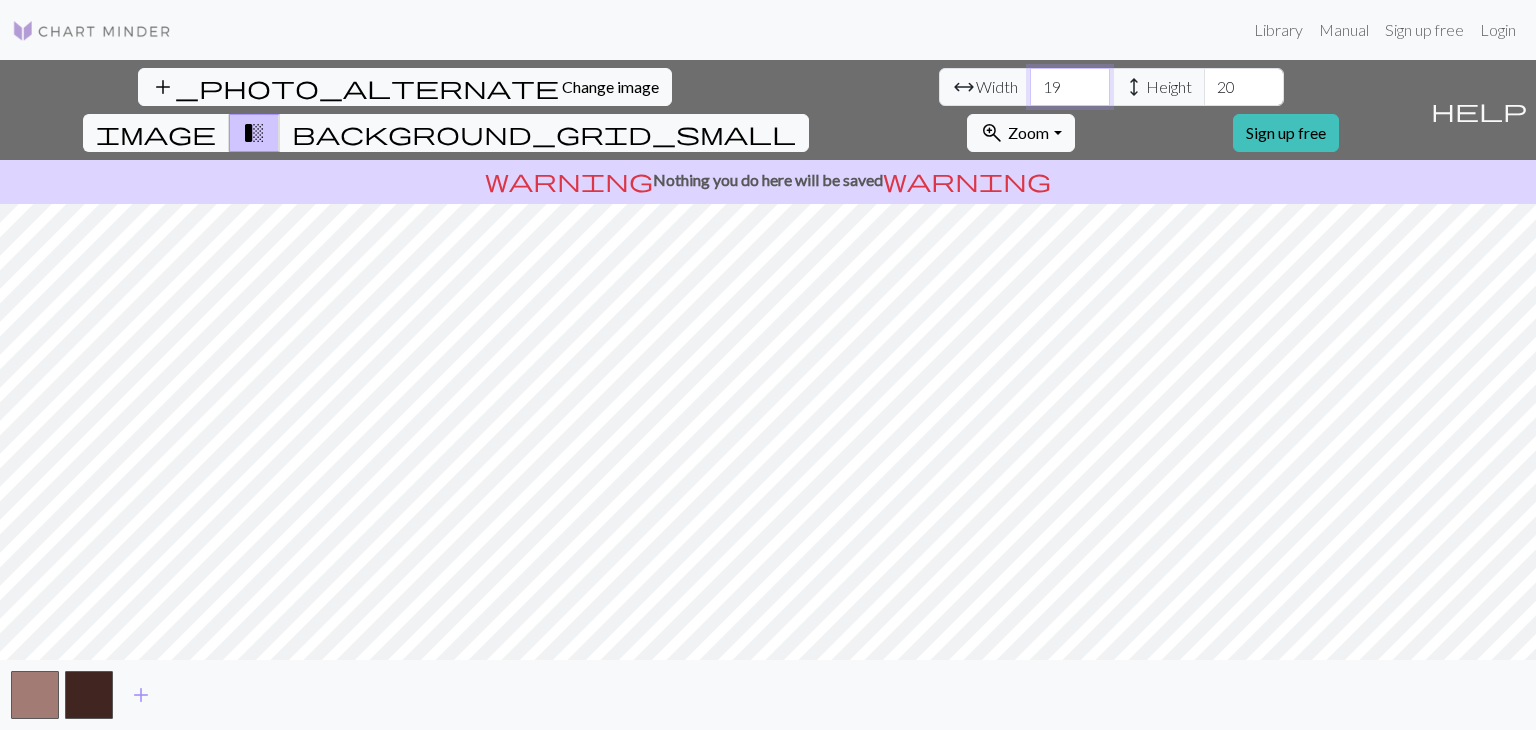 click on "19" at bounding box center (1070, 87) 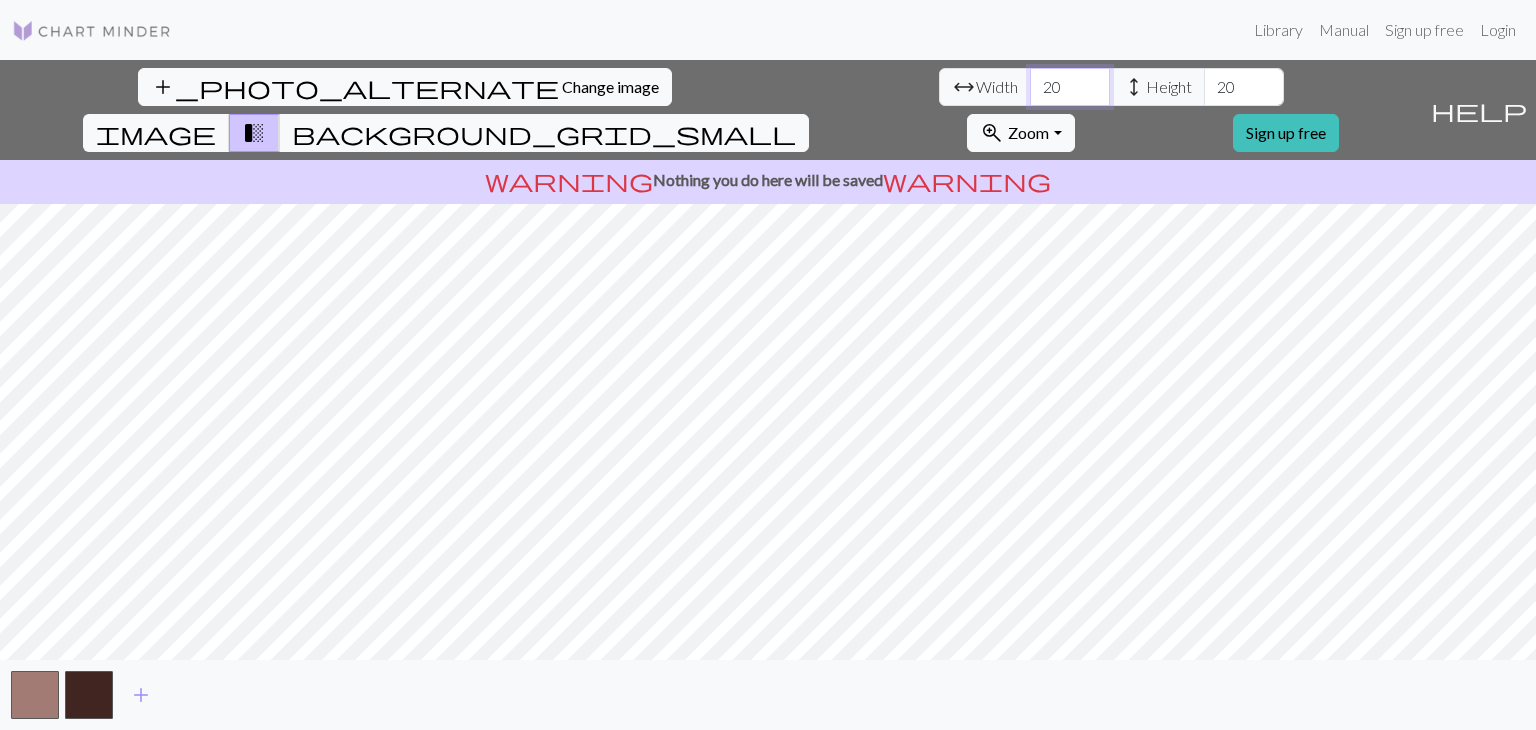 click on "20" at bounding box center [1070, 87] 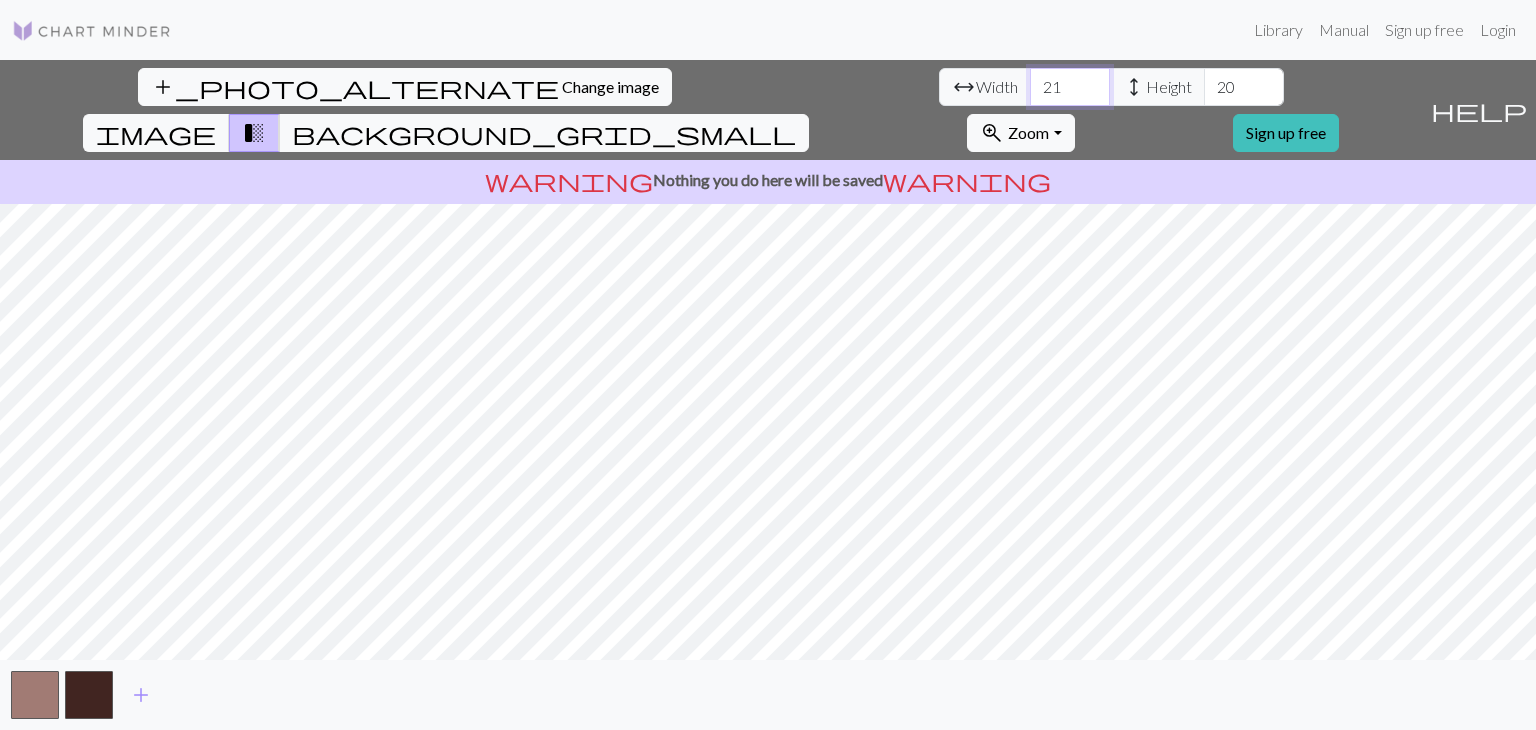 click on "21" at bounding box center (1070, 87) 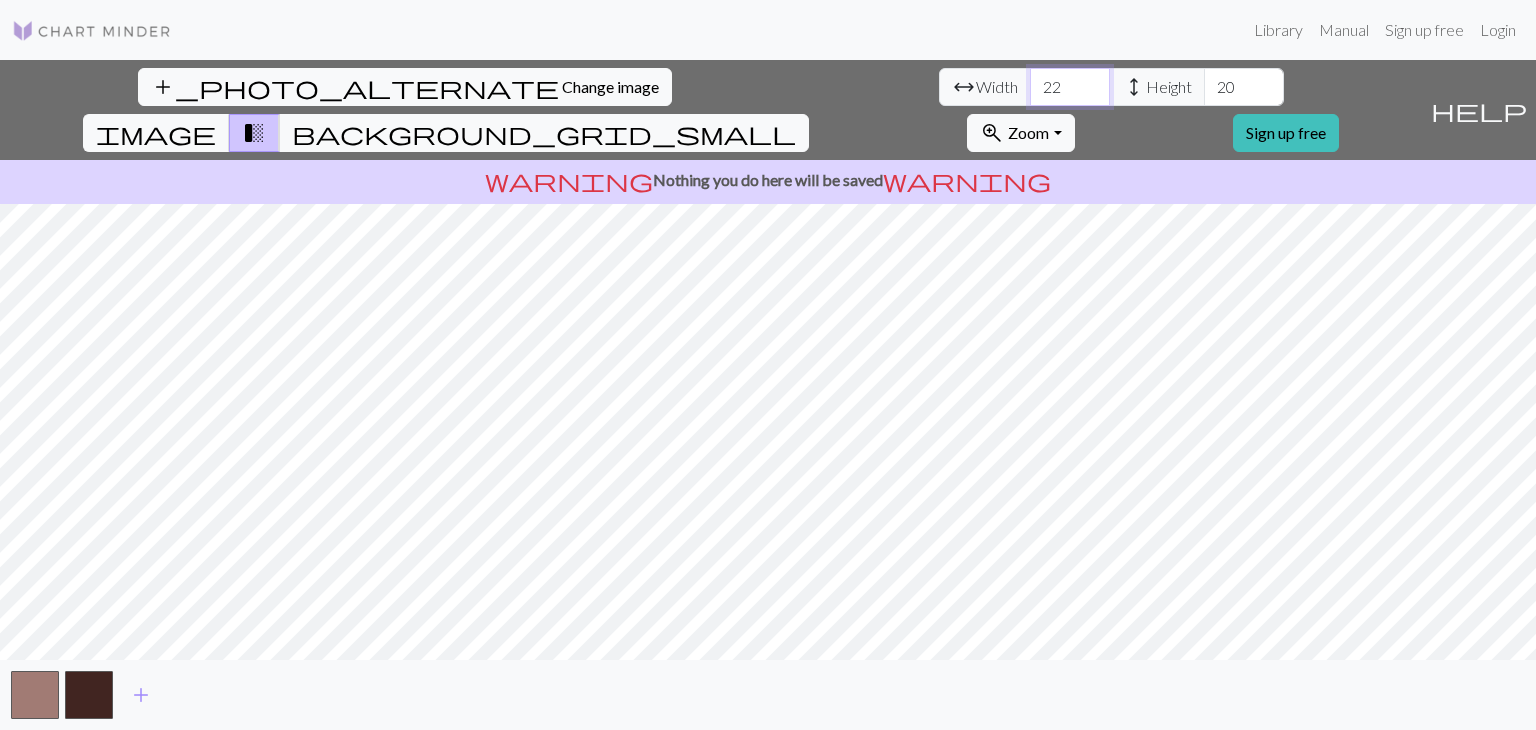 click on "22" at bounding box center [1070, 87] 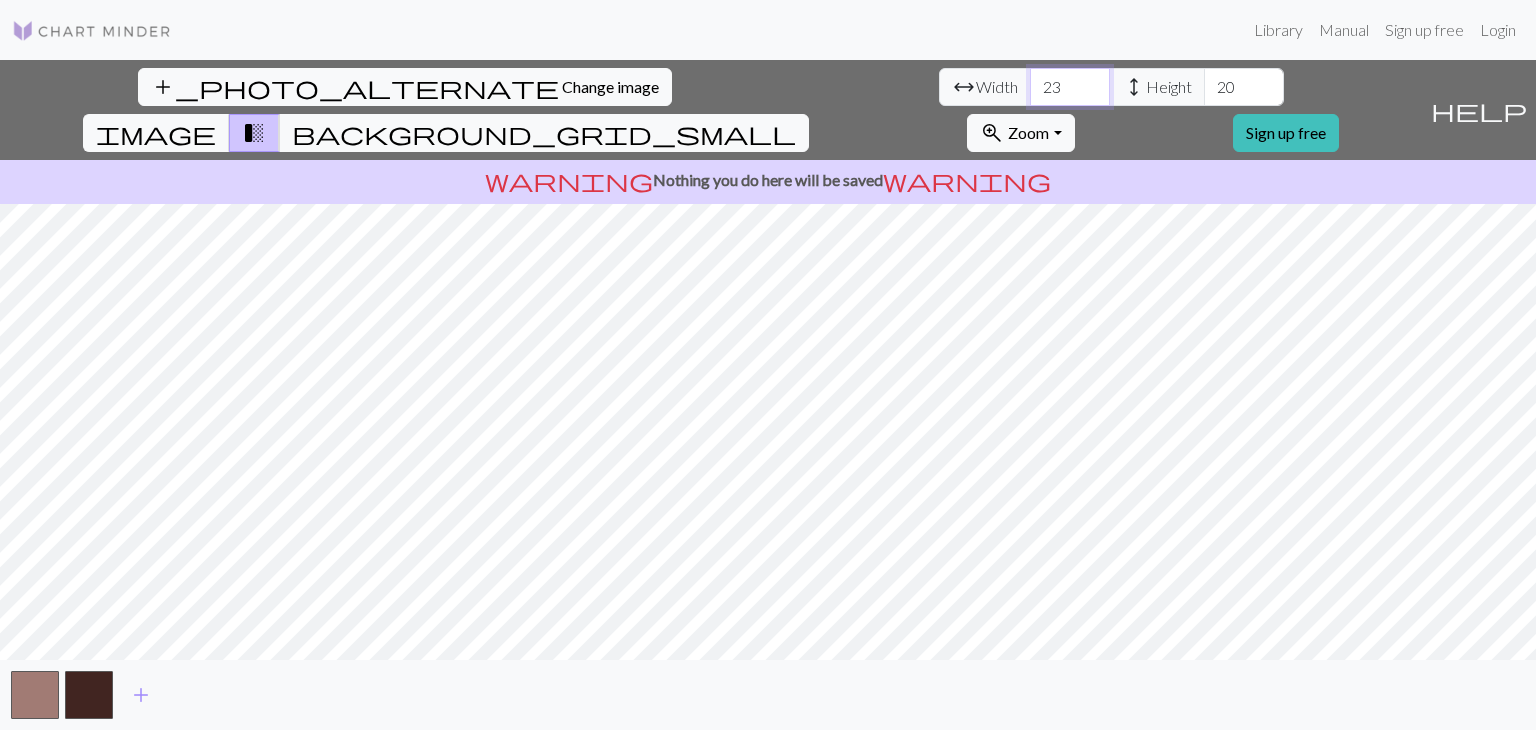 click on "23" at bounding box center [1070, 87] 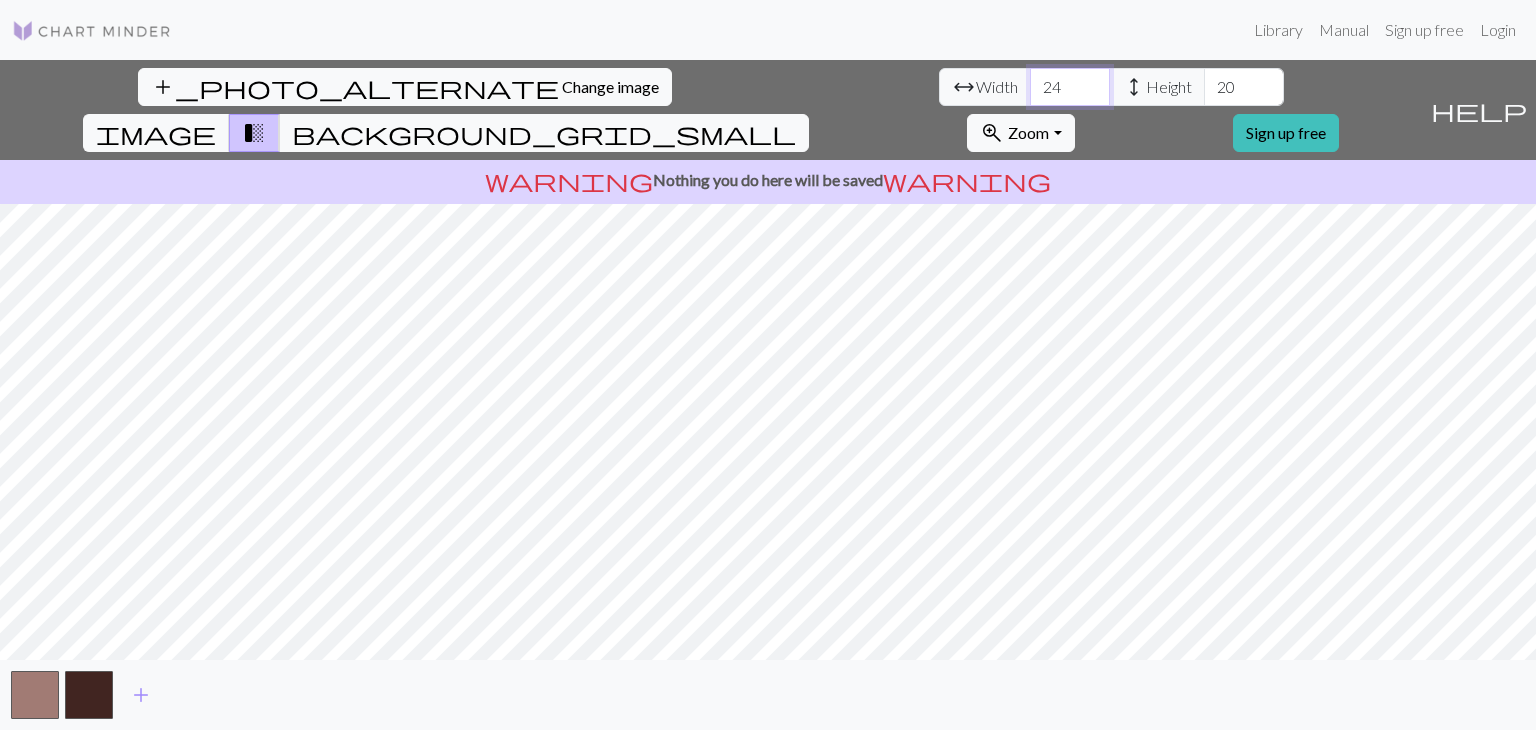 click on "24" at bounding box center [1070, 87] 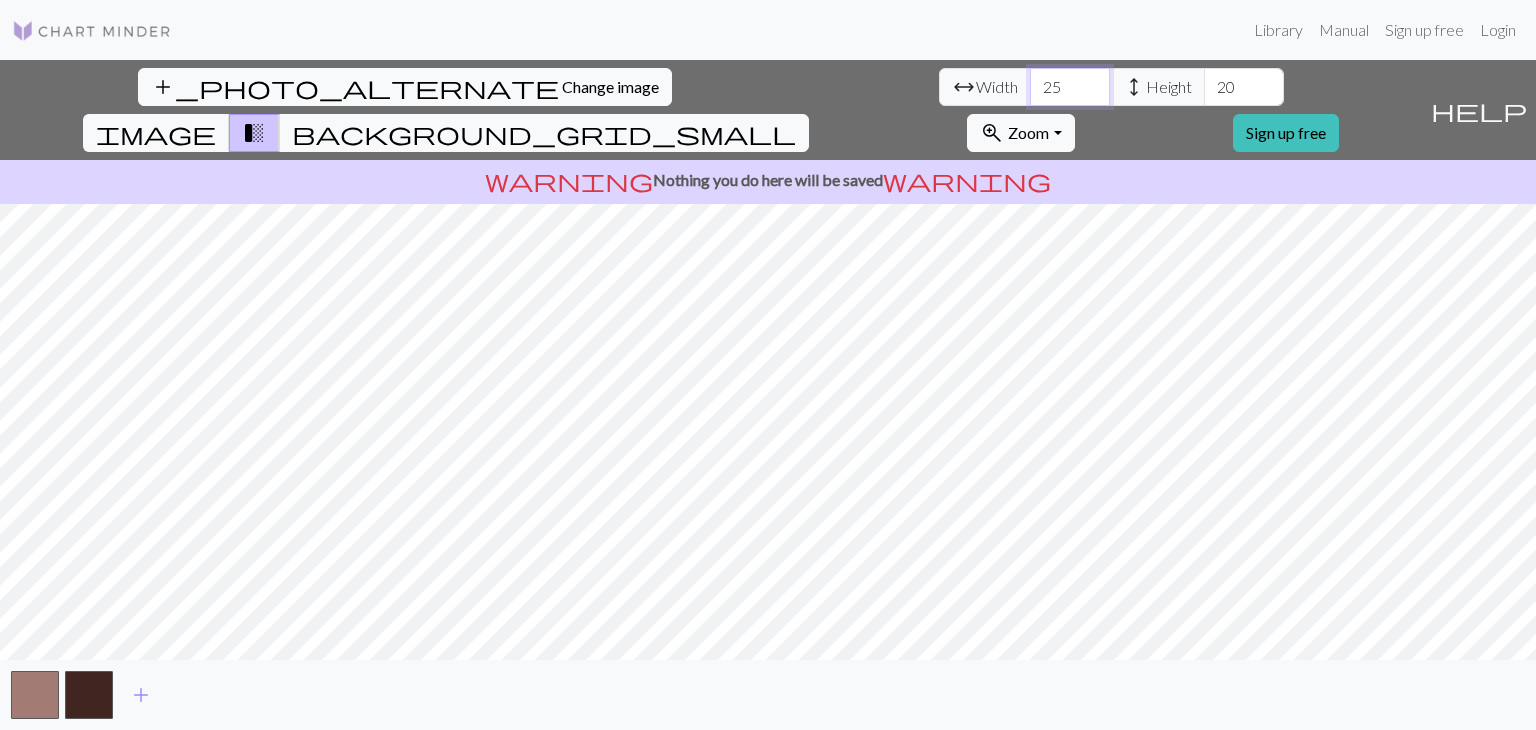 click on "25" at bounding box center (1070, 87) 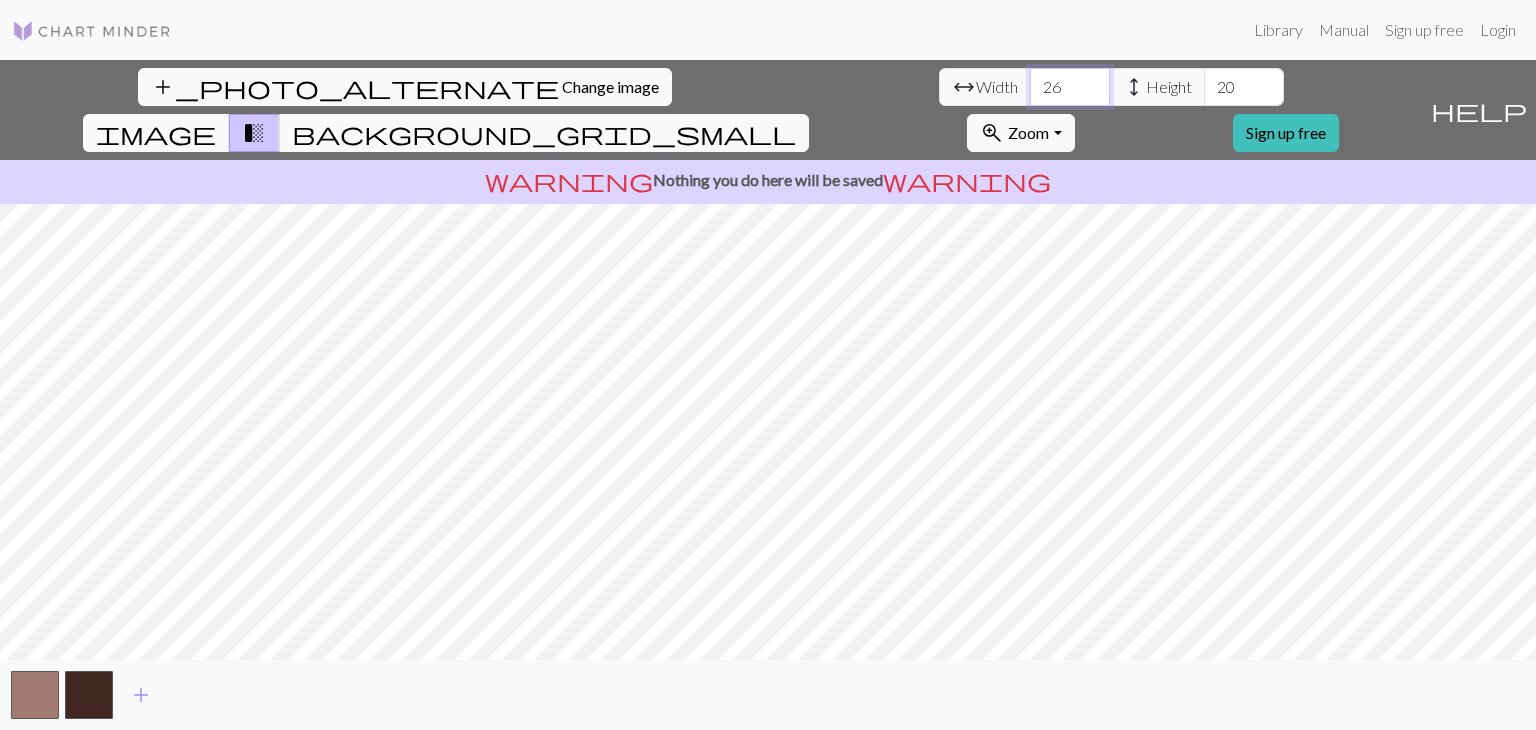 click on "26" at bounding box center (1070, 87) 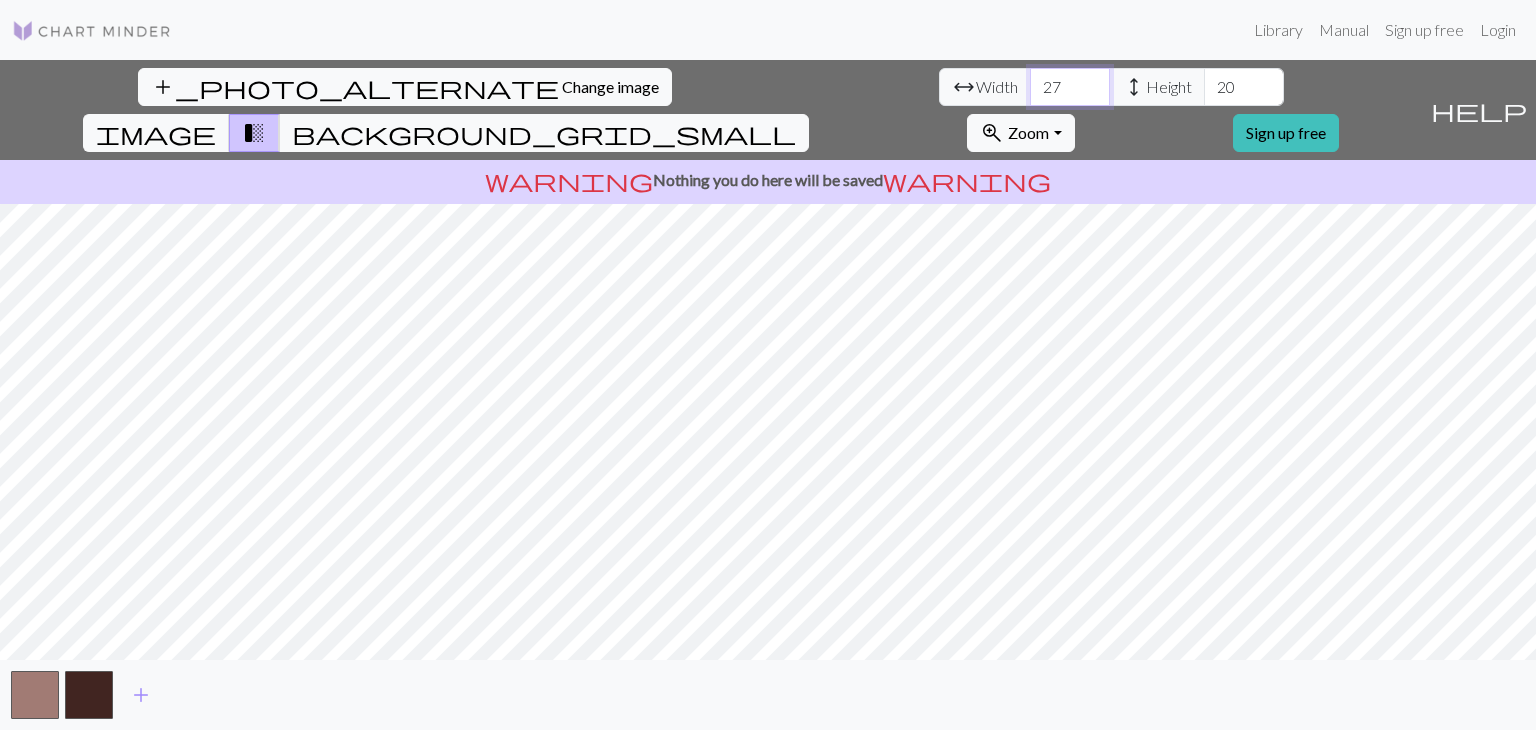 click on "27" at bounding box center (1070, 87) 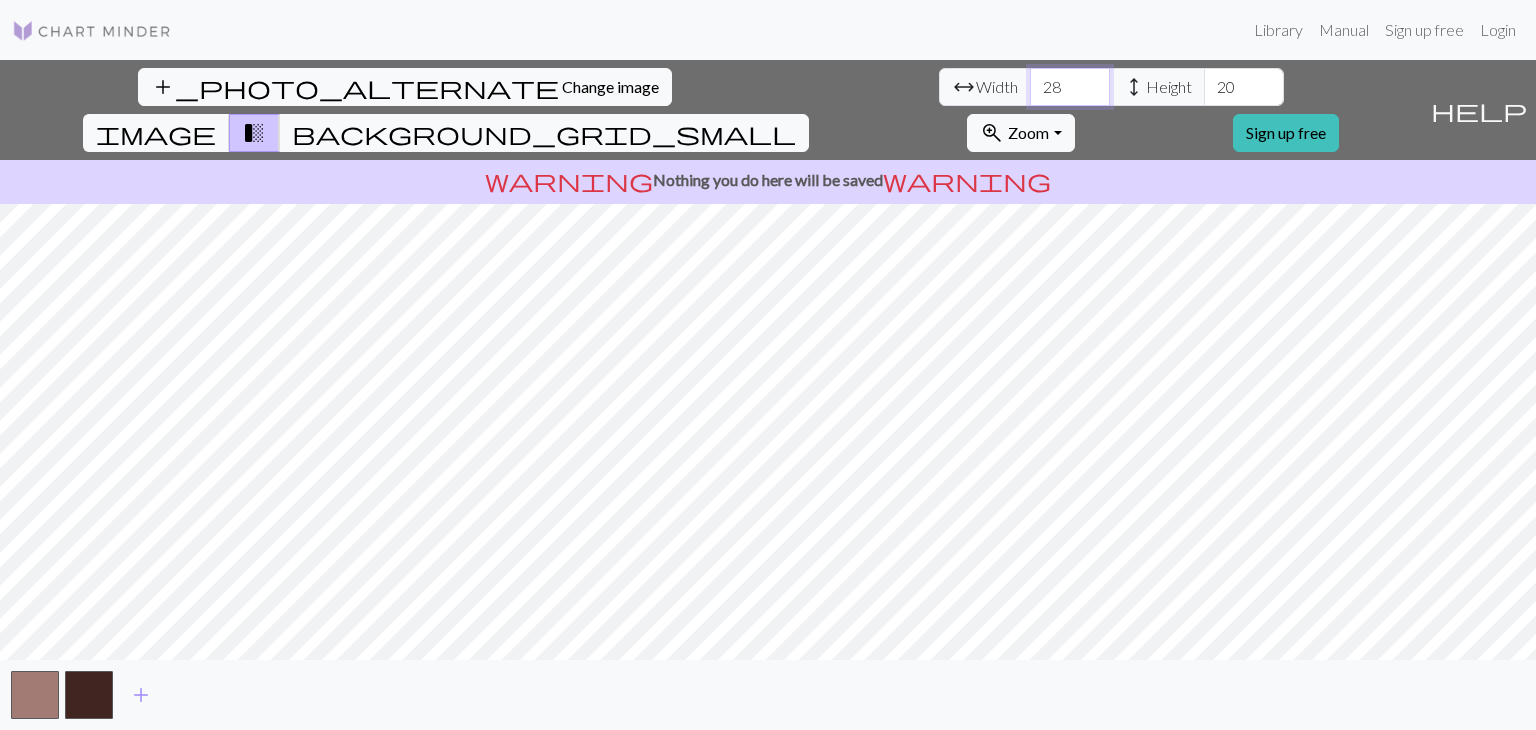 click on "28" at bounding box center (1070, 87) 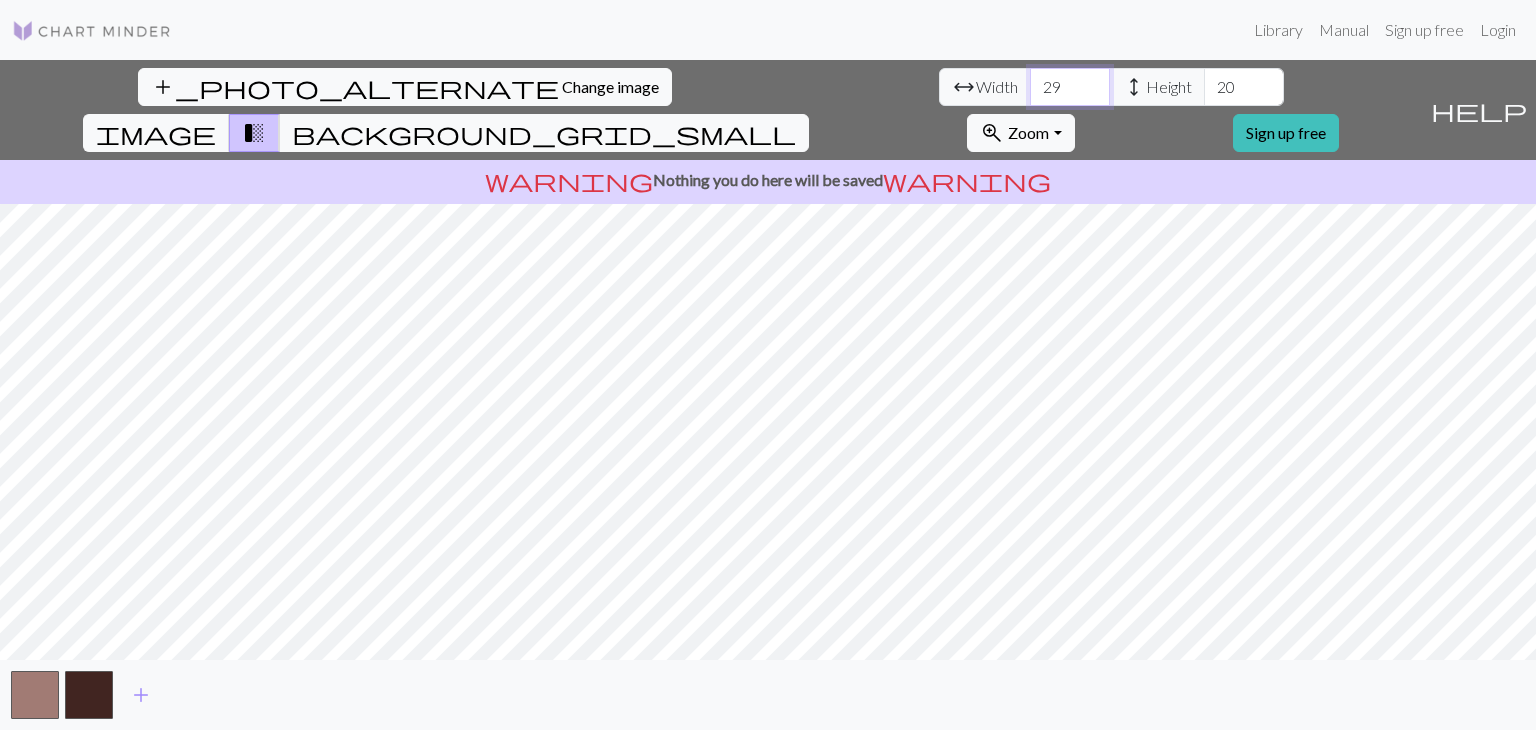 click on "29" at bounding box center (1070, 87) 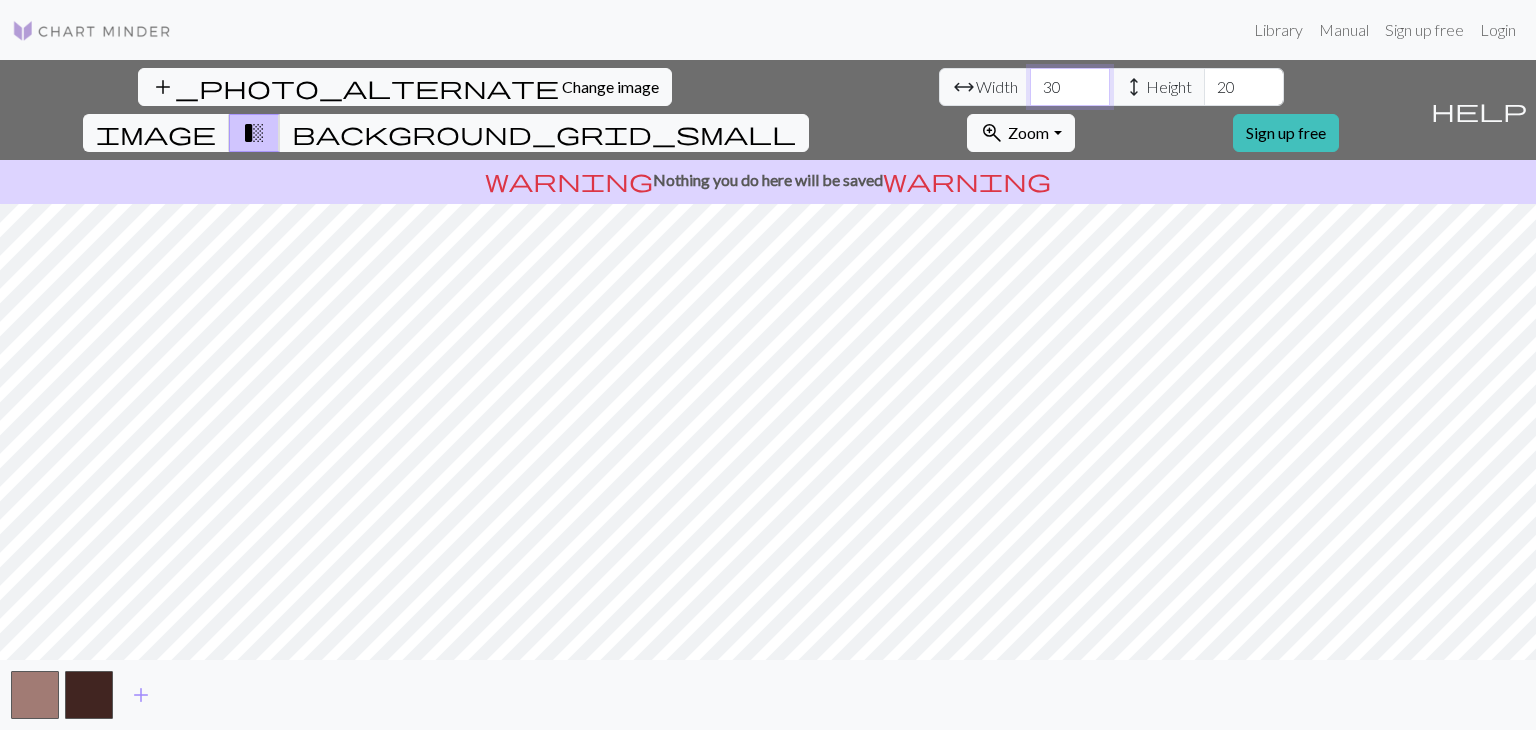 click on "30" at bounding box center (1070, 87) 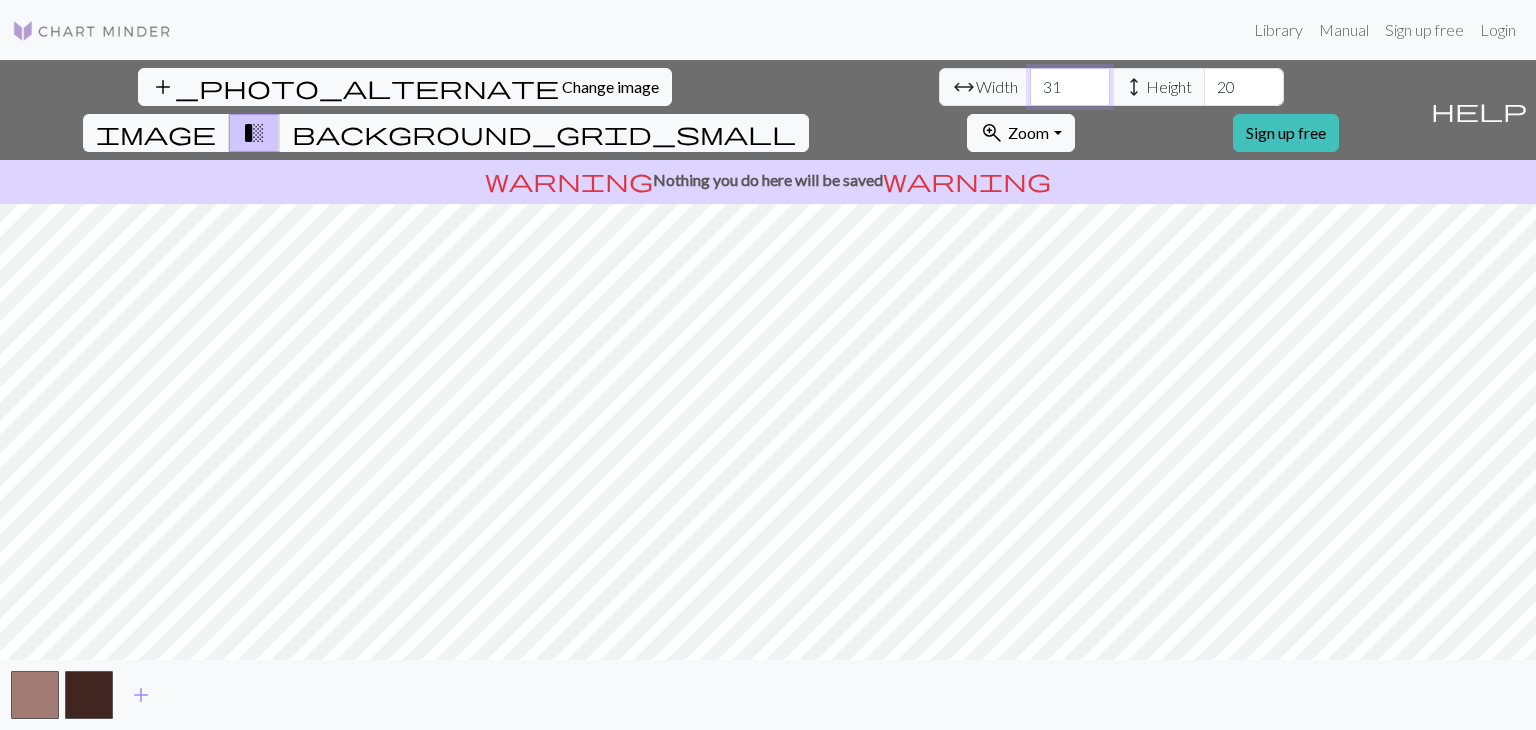 click on "31" at bounding box center (1070, 87) 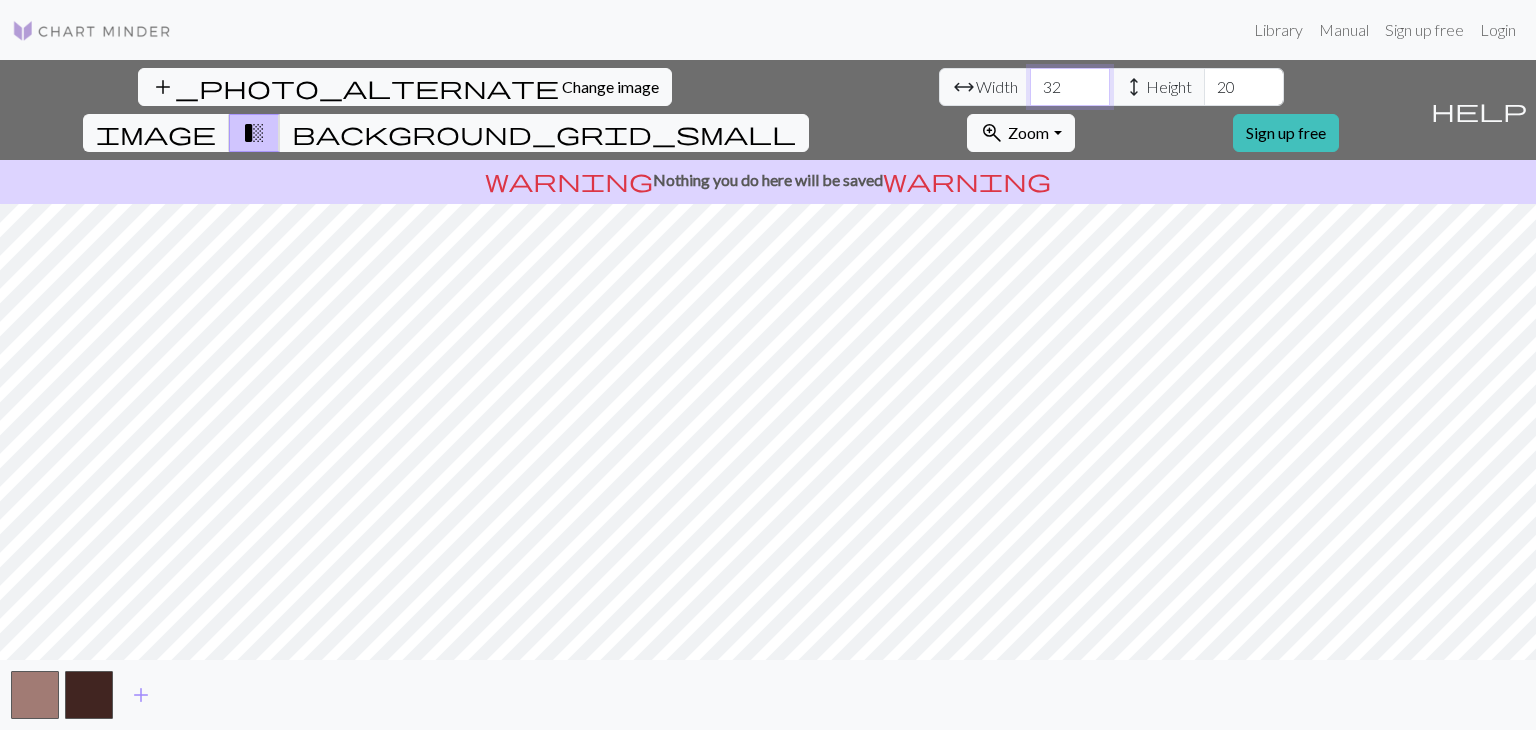 type on "32" 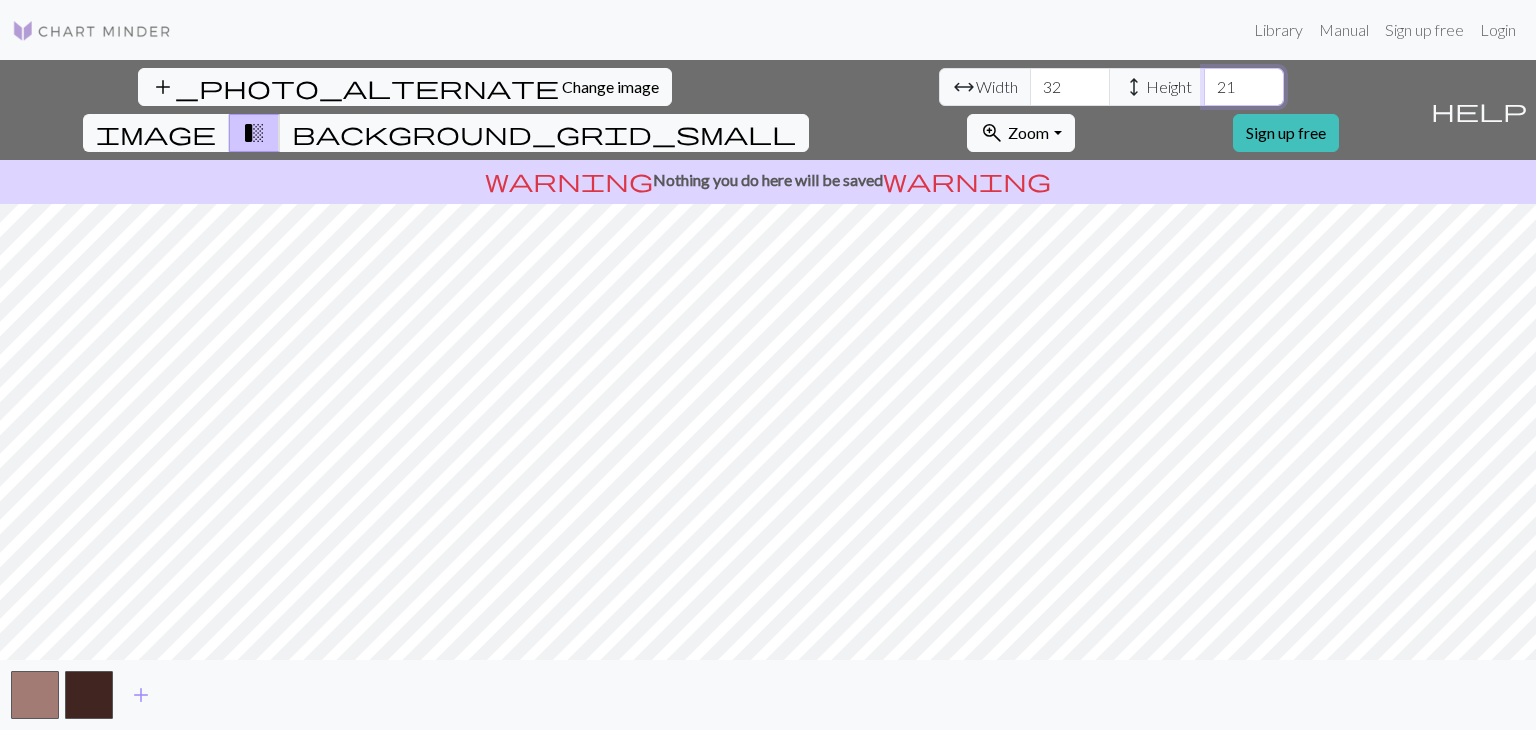 click on "21" at bounding box center (1244, 87) 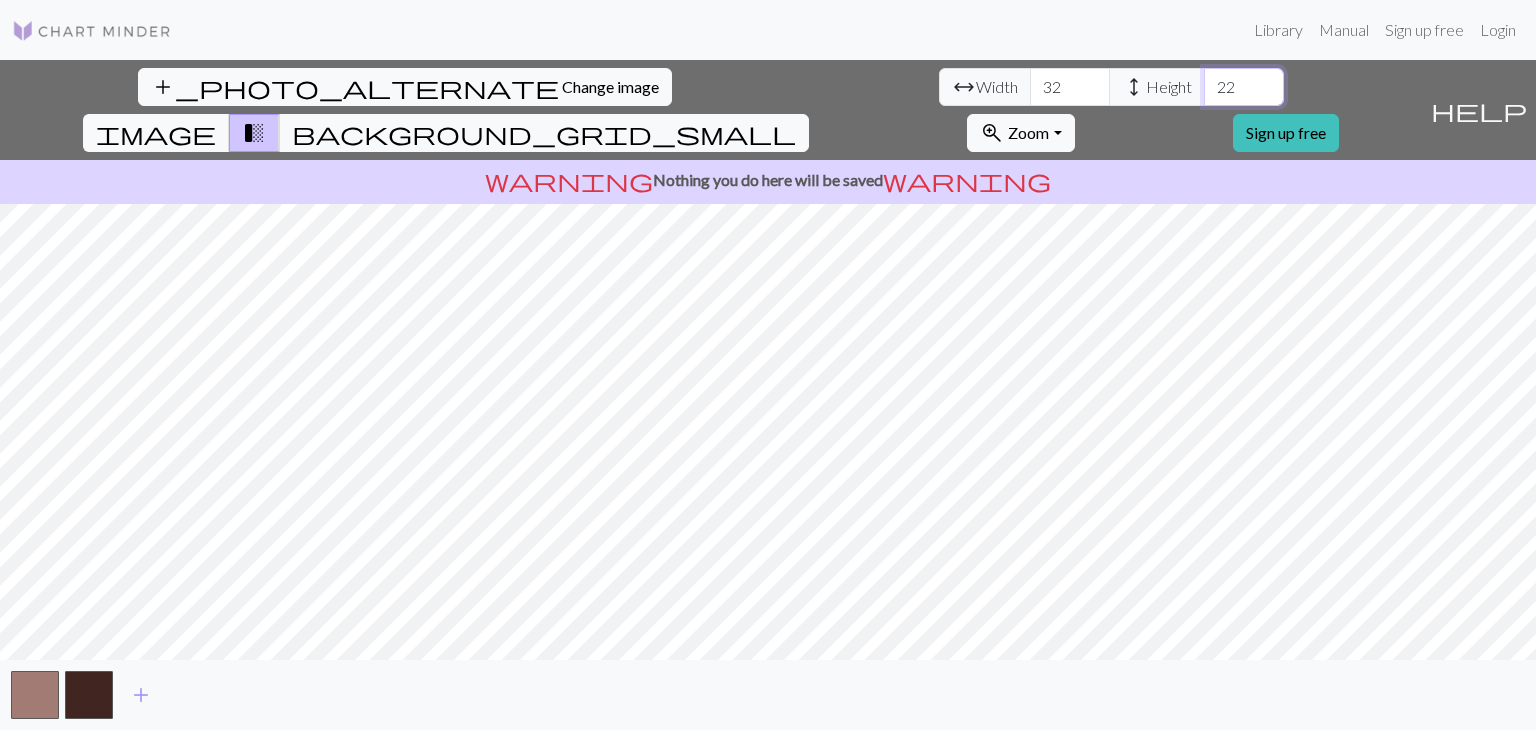 click on "22" at bounding box center [1244, 87] 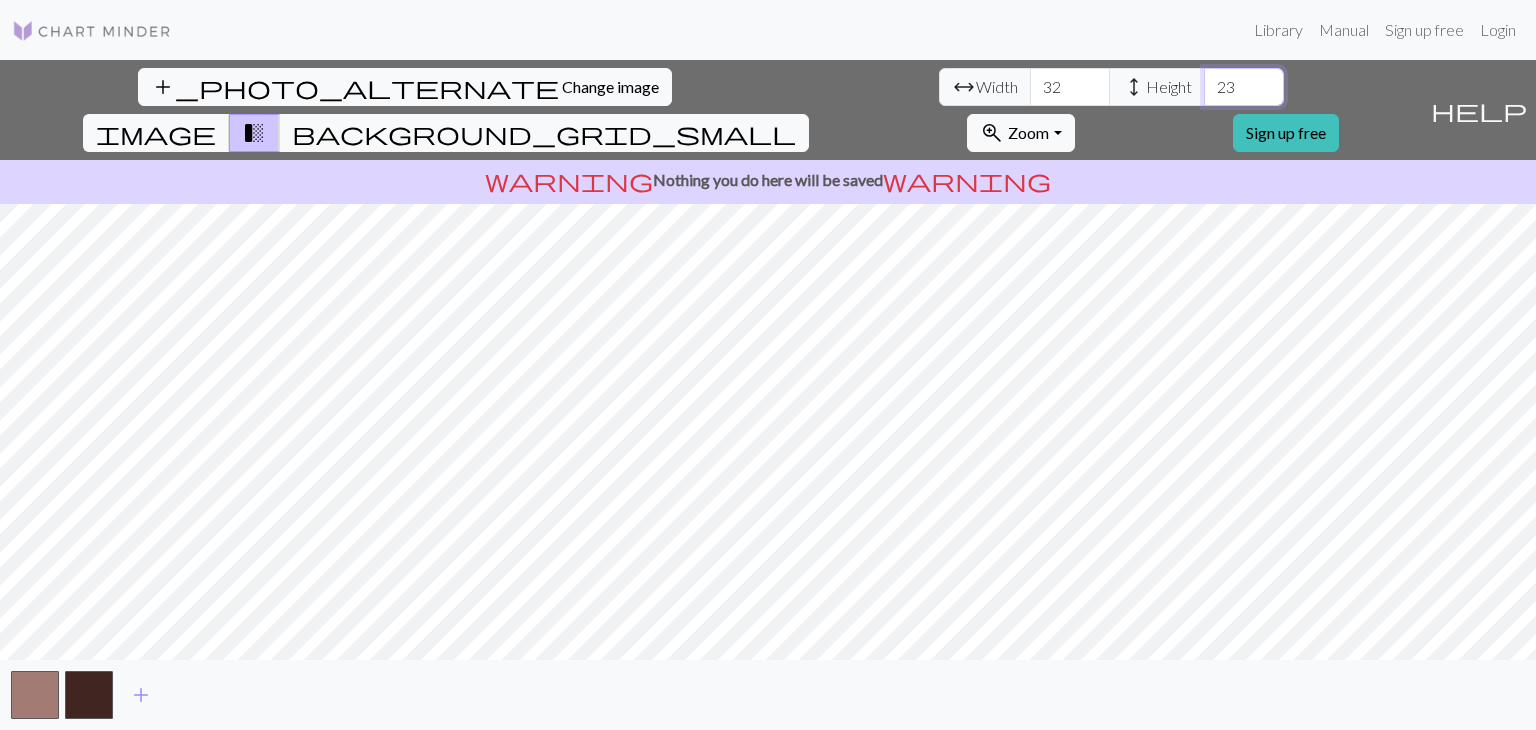 click on "23" at bounding box center (1244, 87) 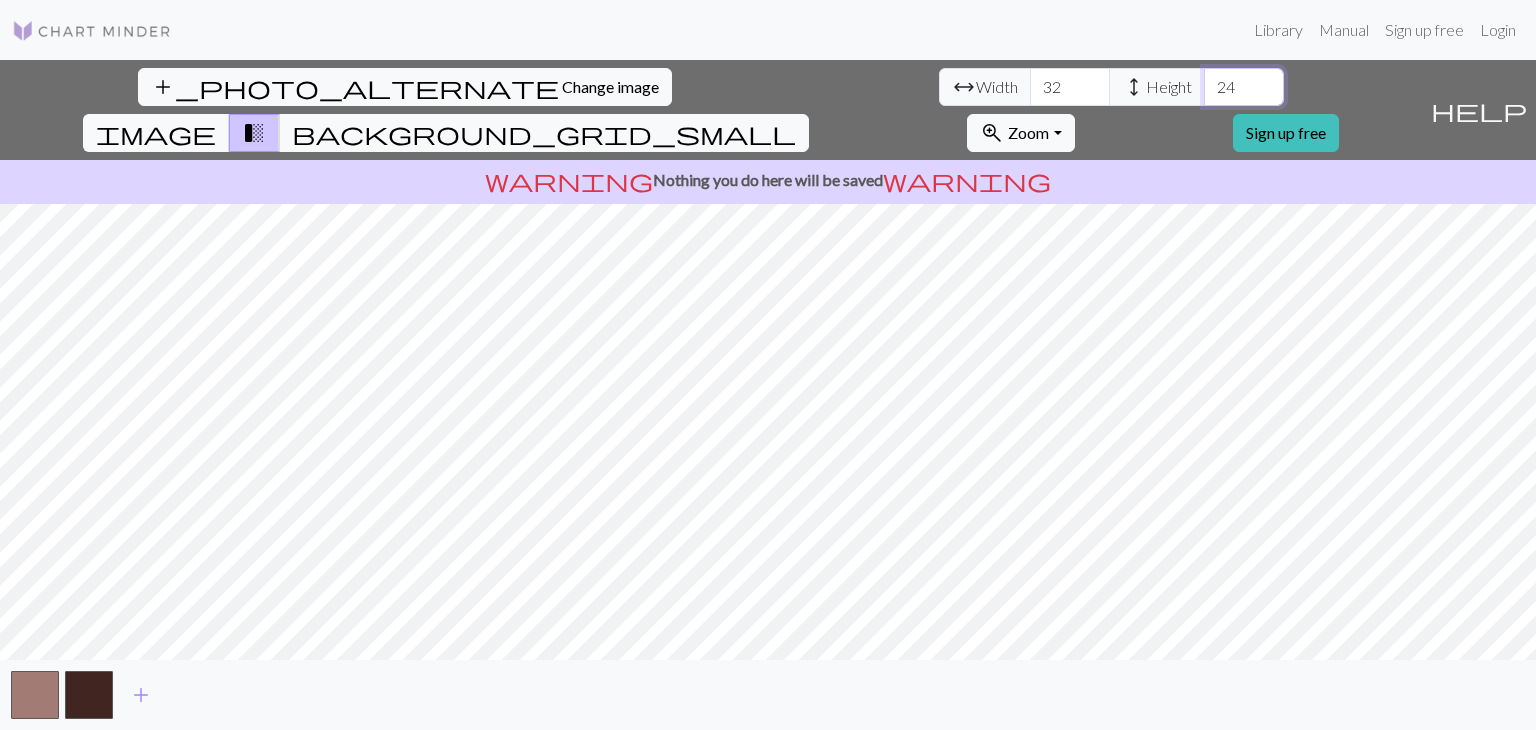click on "24" at bounding box center (1244, 87) 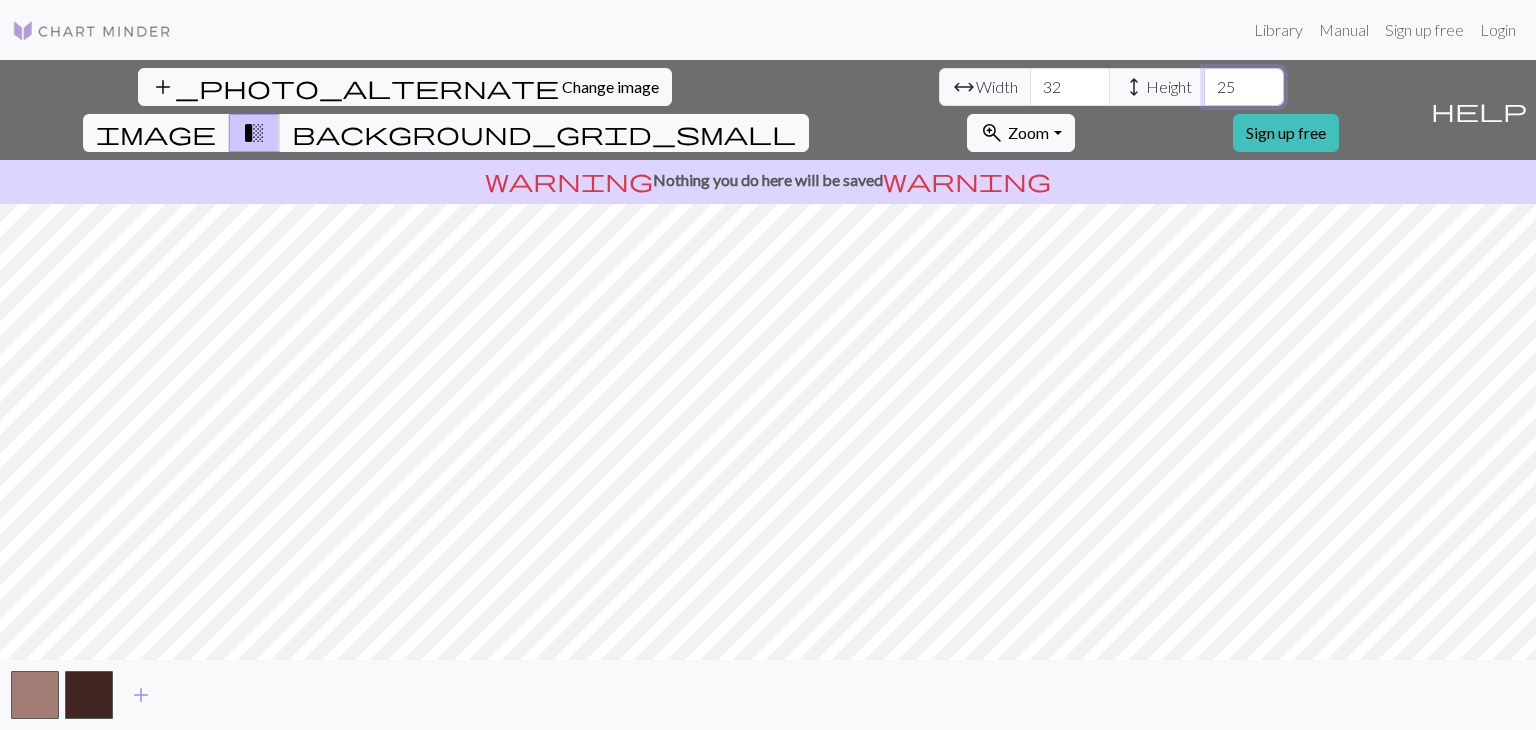 click on "25" at bounding box center (1244, 87) 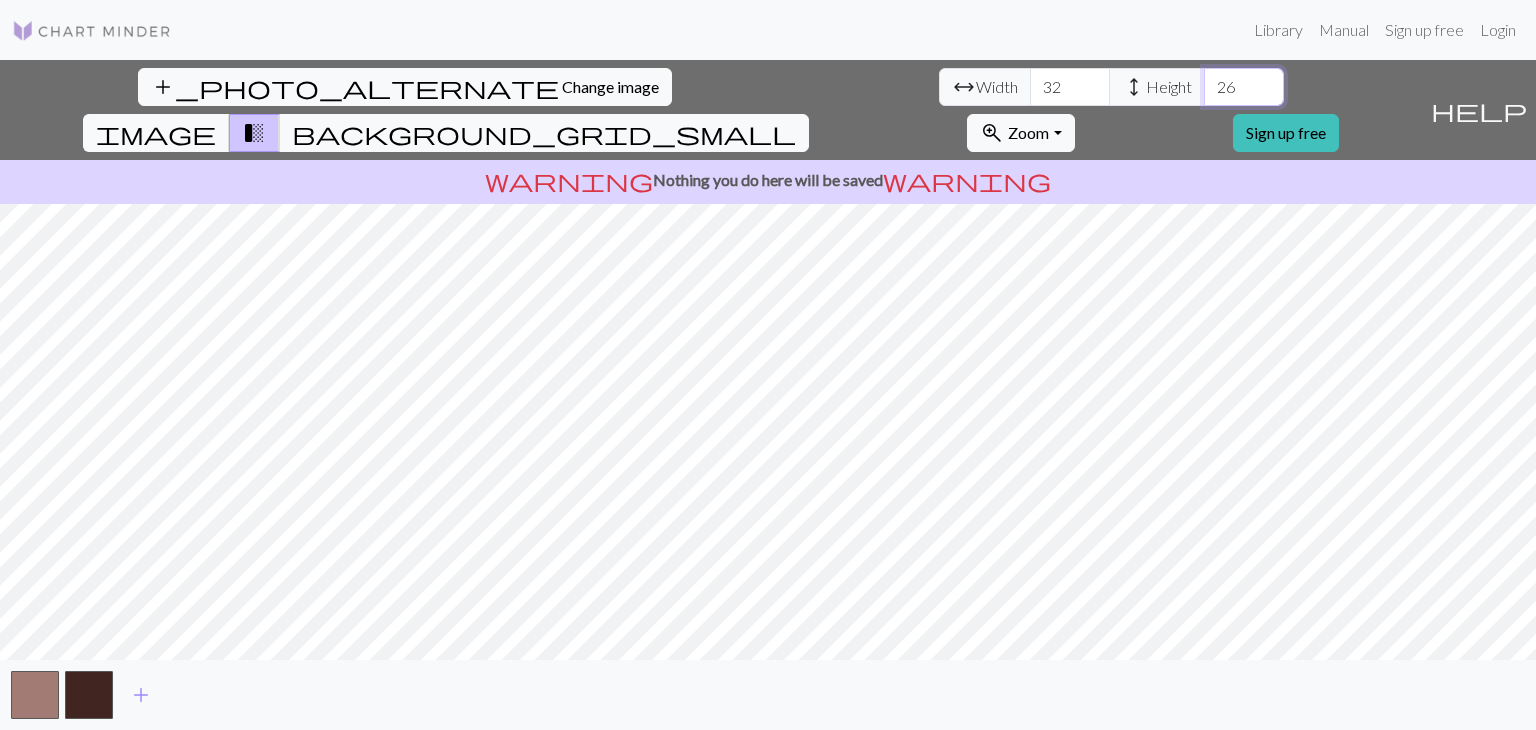 click on "26" at bounding box center [1244, 87] 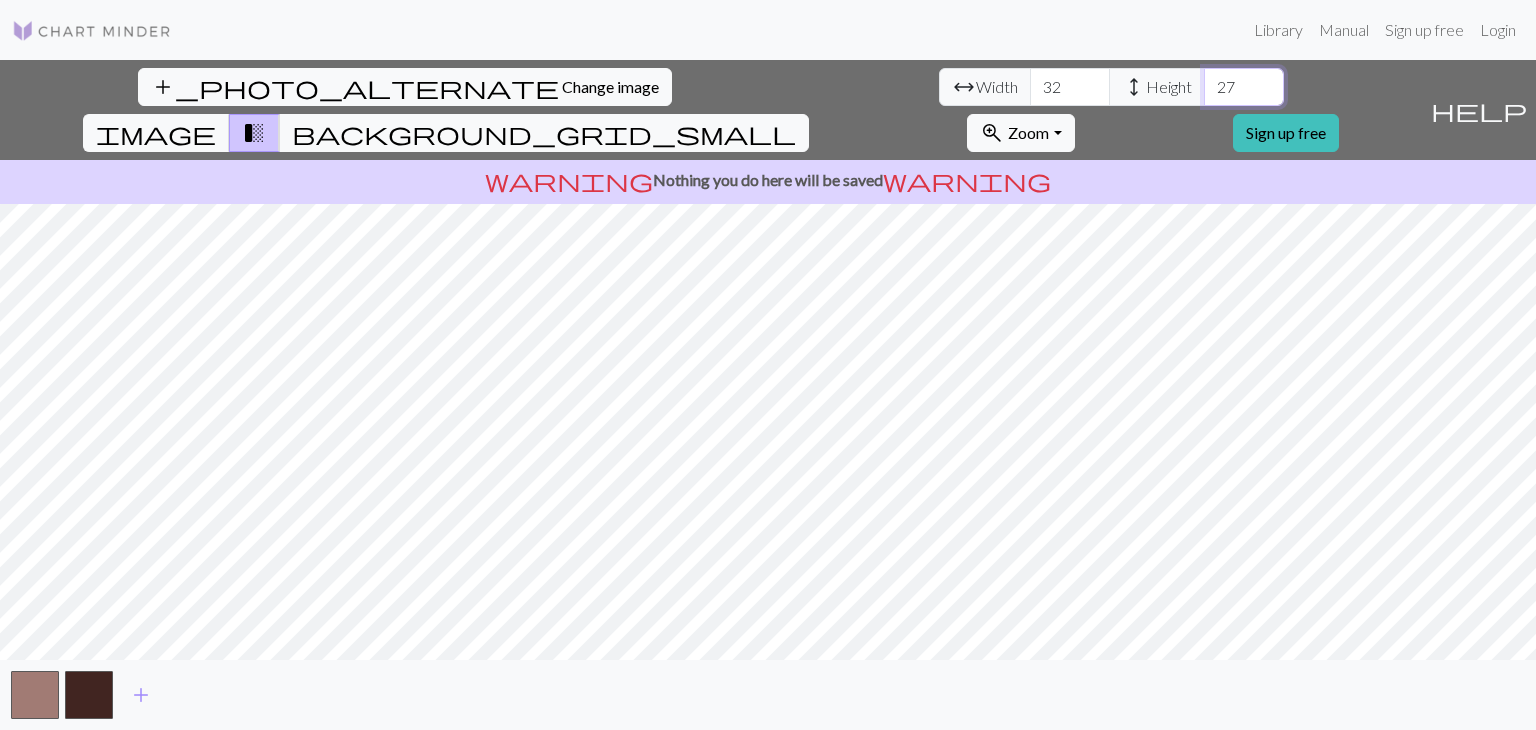 click on "27" at bounding box center (1244, 87) 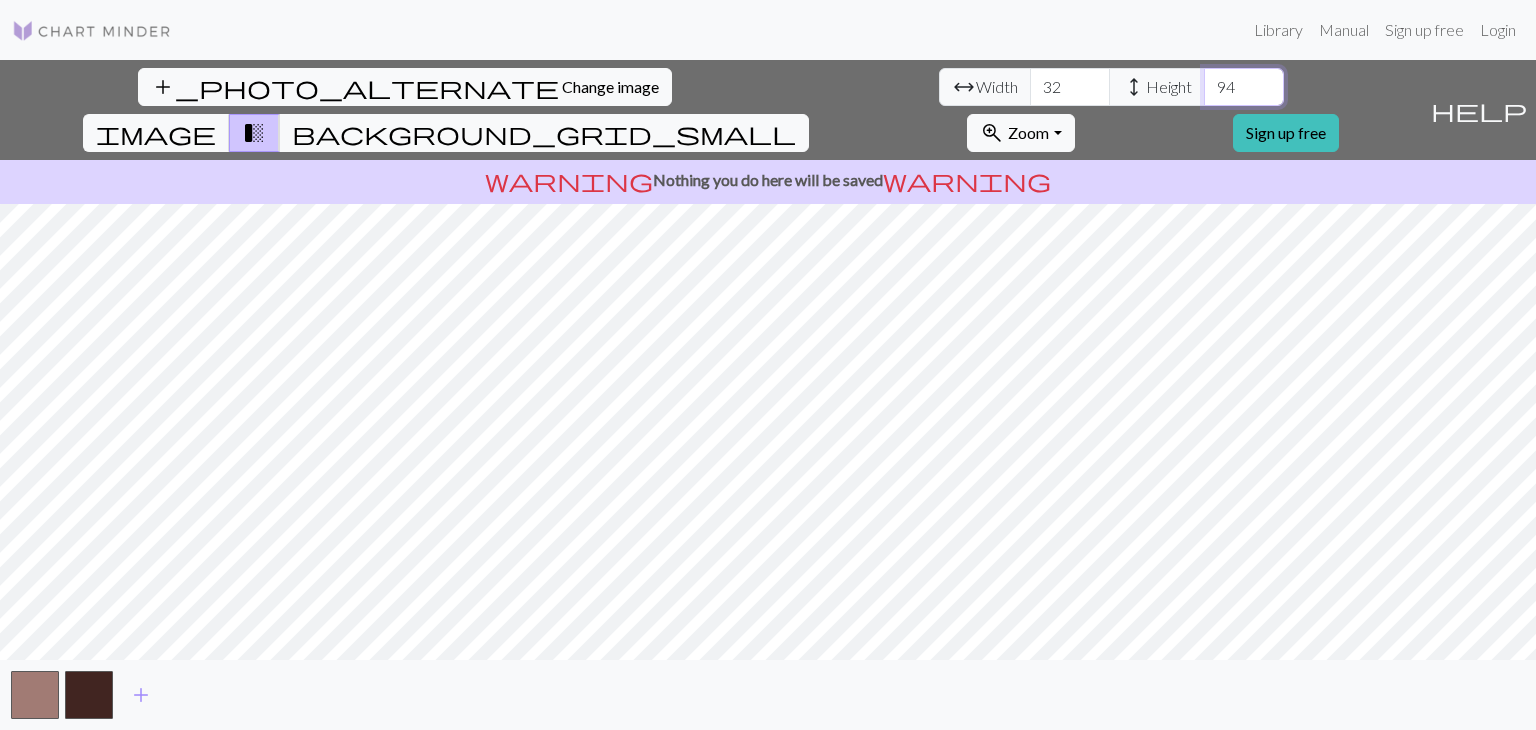 type on "95" 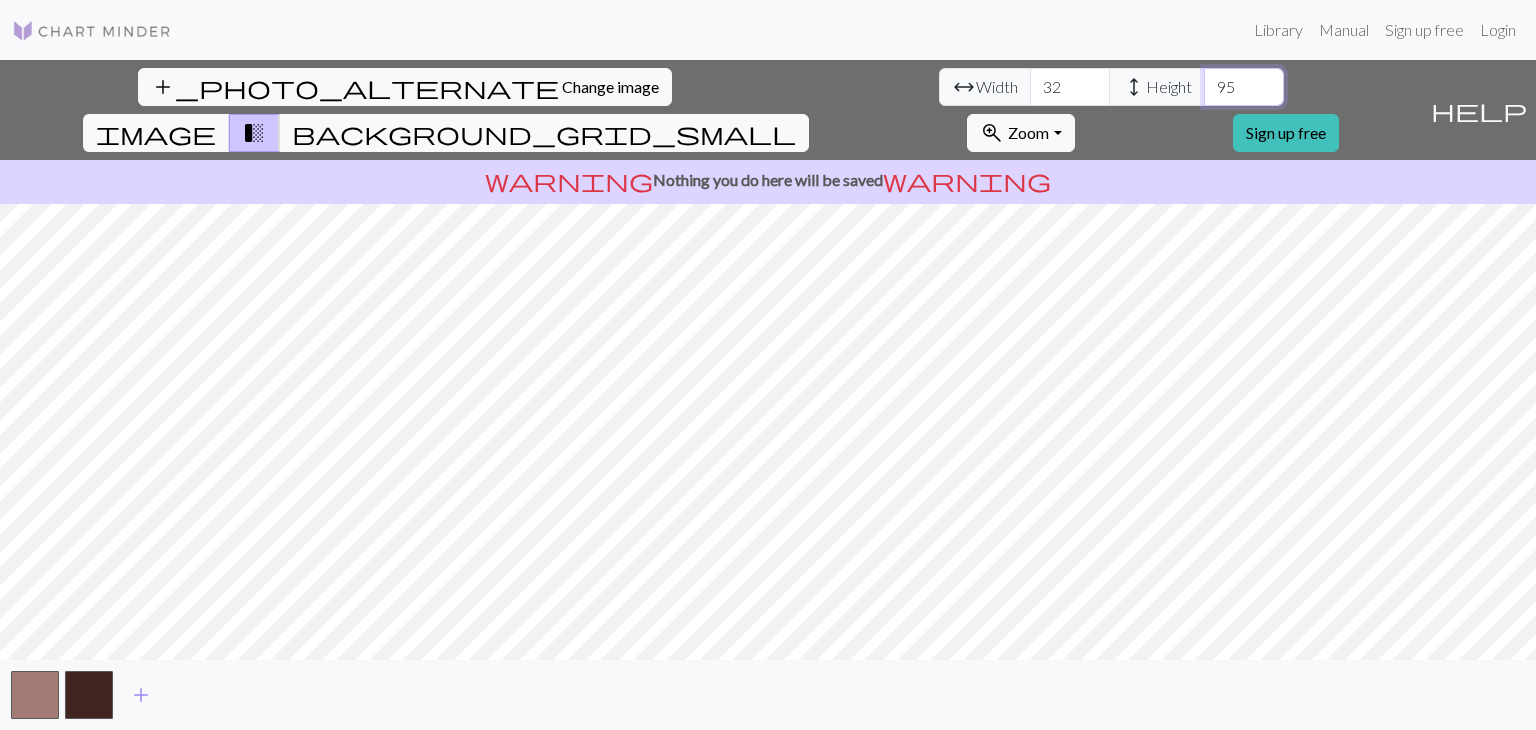 click on "95" at bounding box center [1244, 87] 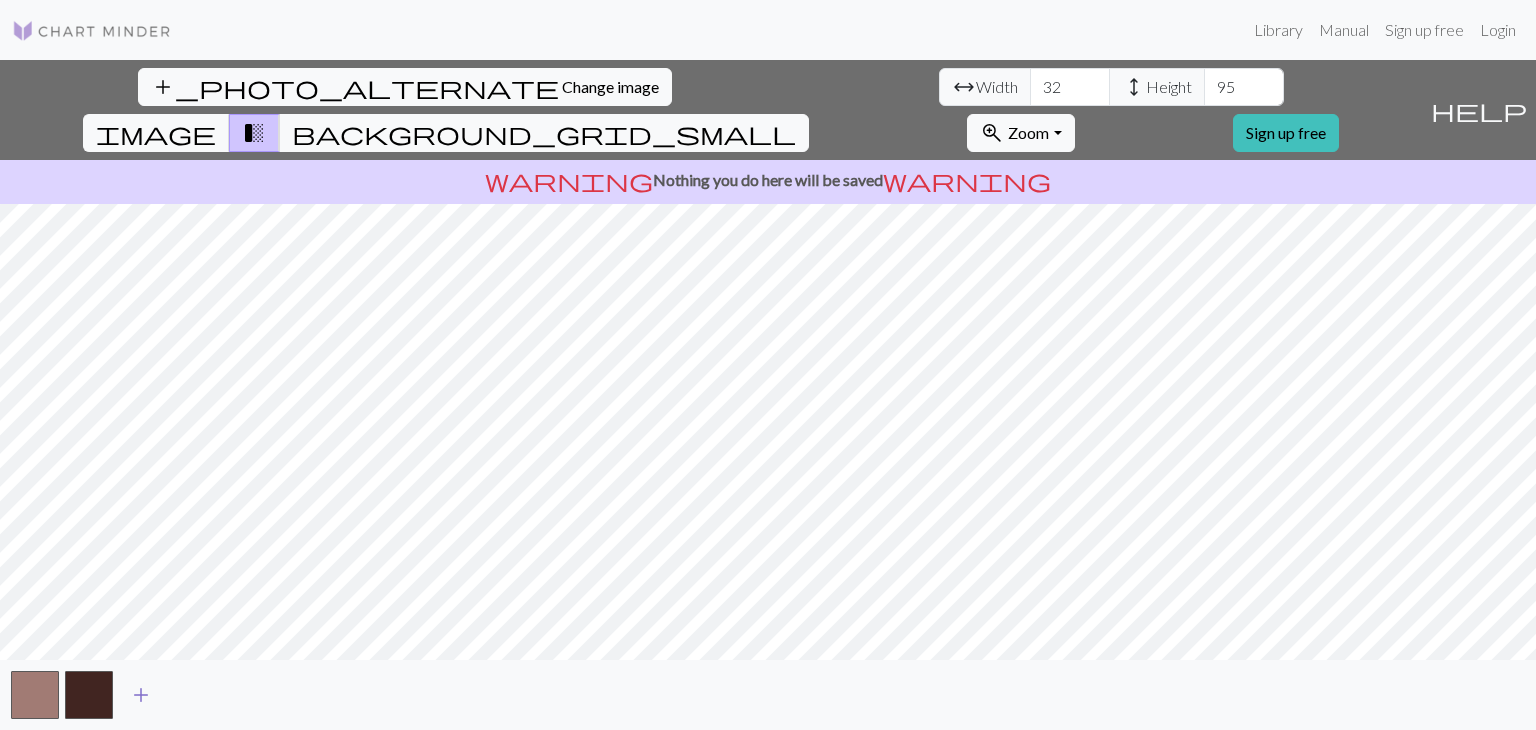 click on "add" at bounding box center (141, 695) 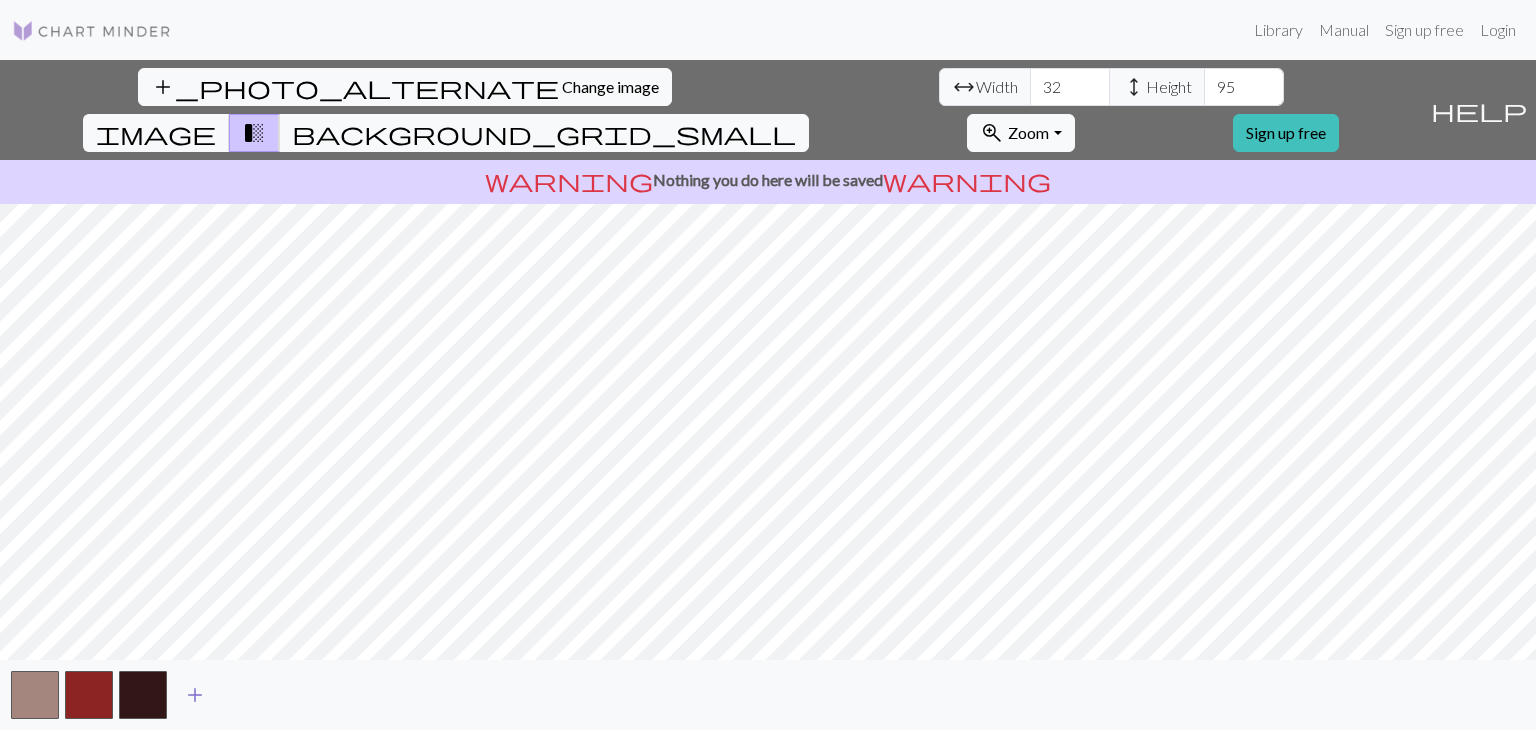 click on "add" at bounding box center [195, 695] 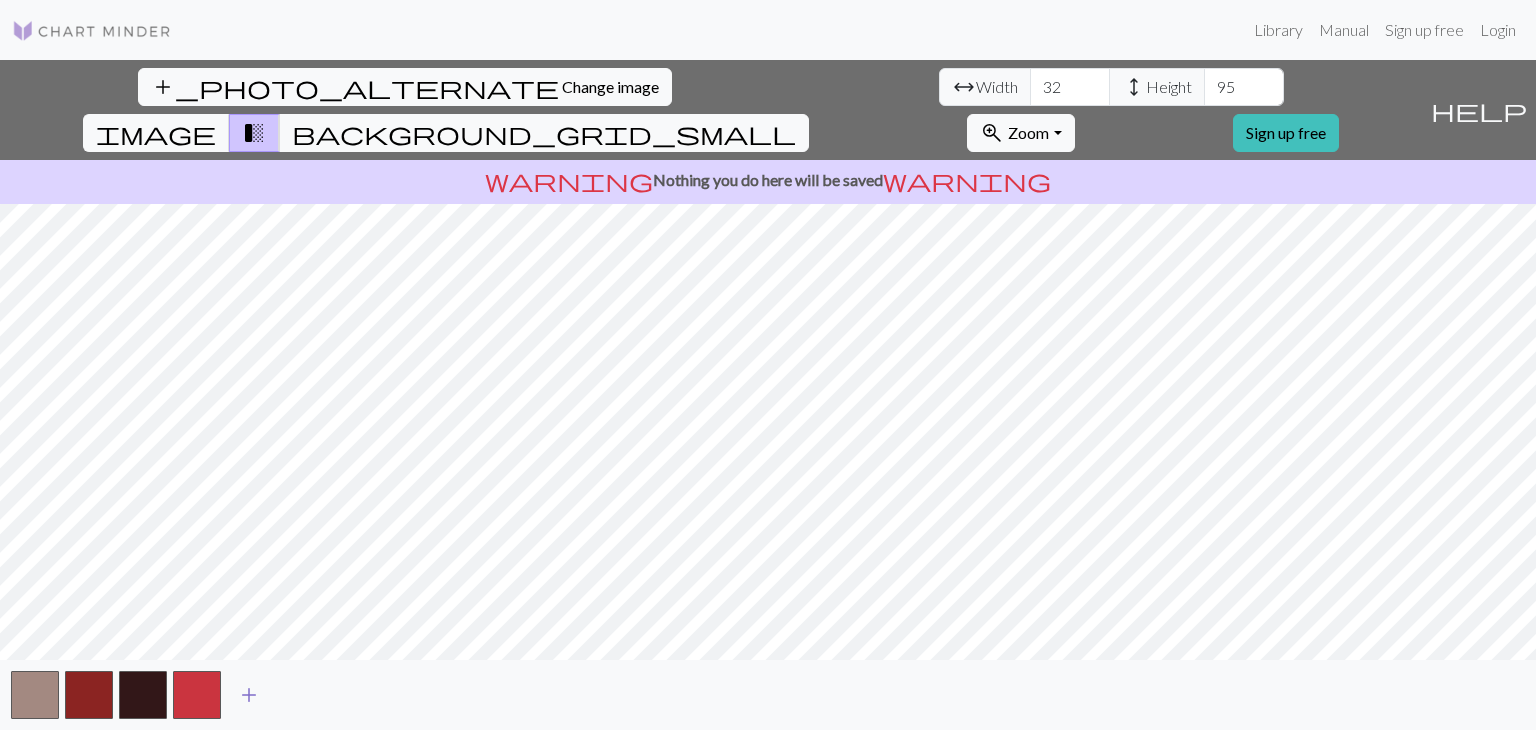 click on "add" at bounding box center (249, 695) 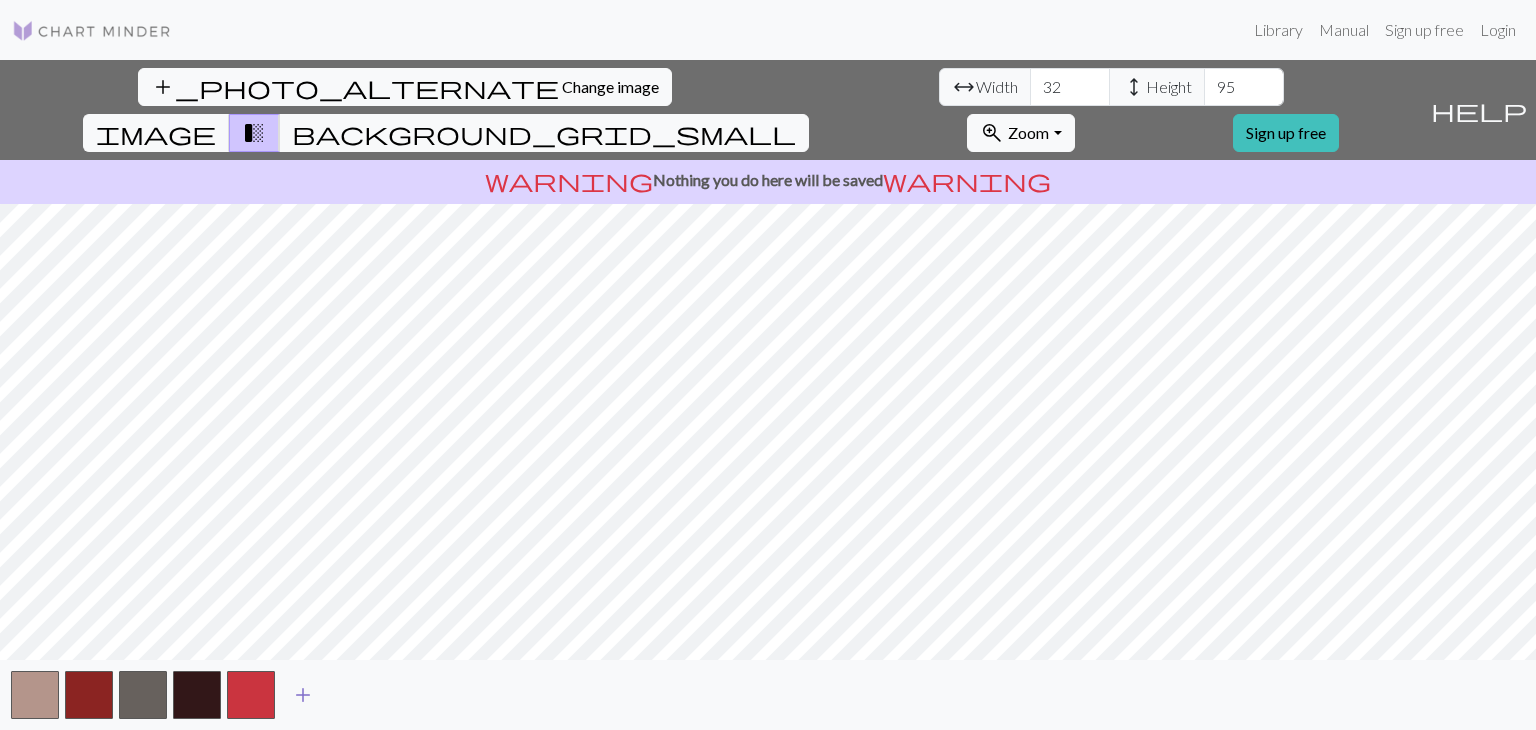 click on "add" at bounding box center [303, 695] 